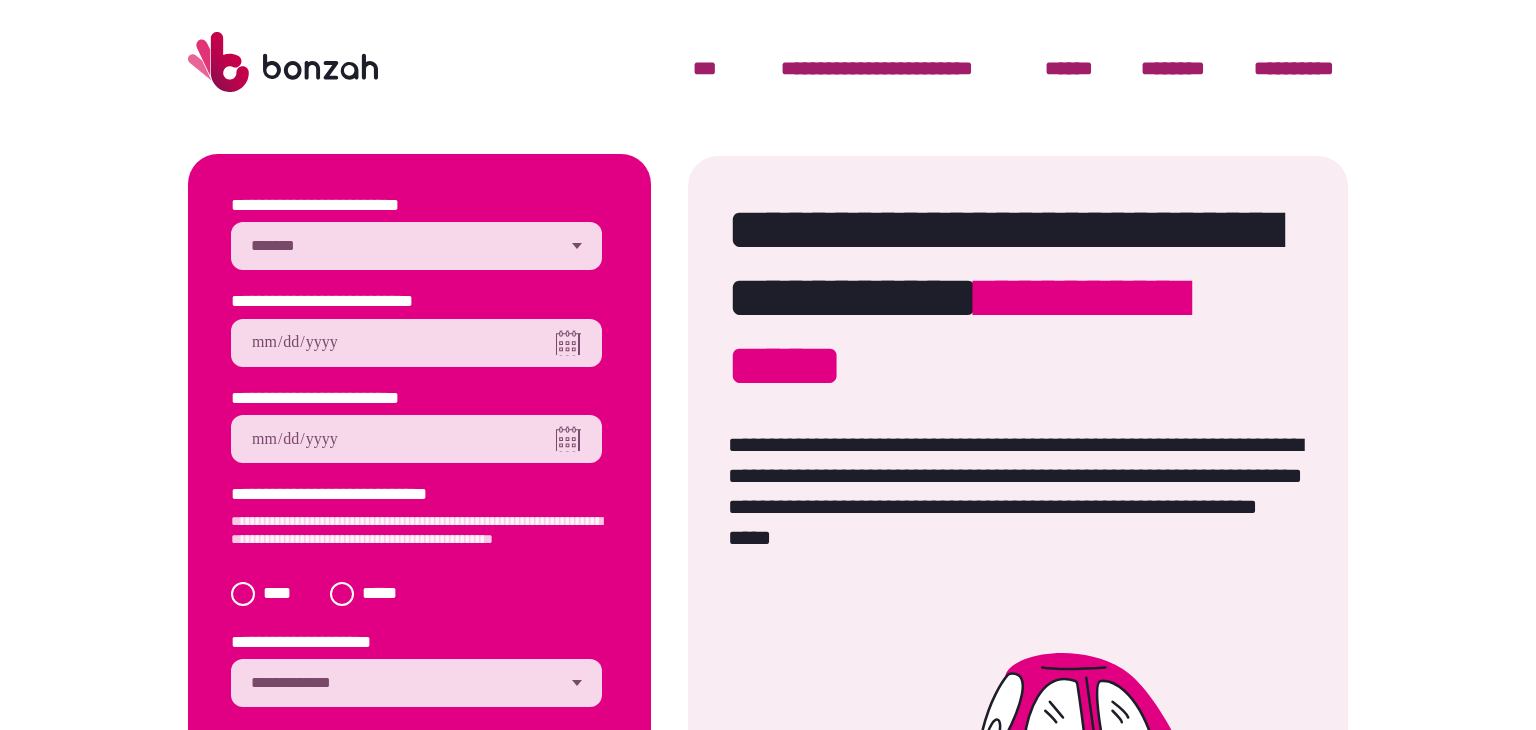 scroll, scrollTop: 0, scrollLeft: 0, axis: both 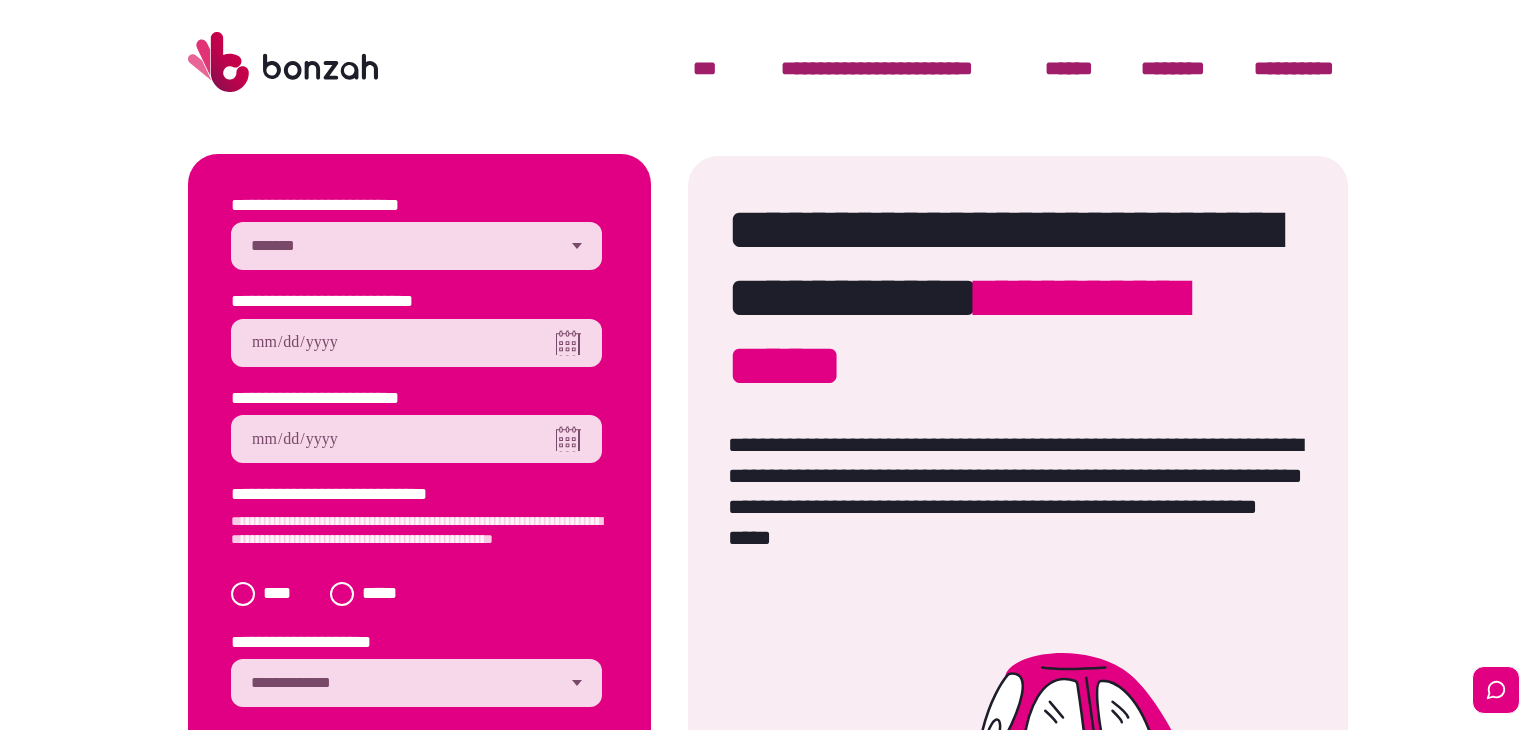 click on "**********" at bounding box center [416, 246] 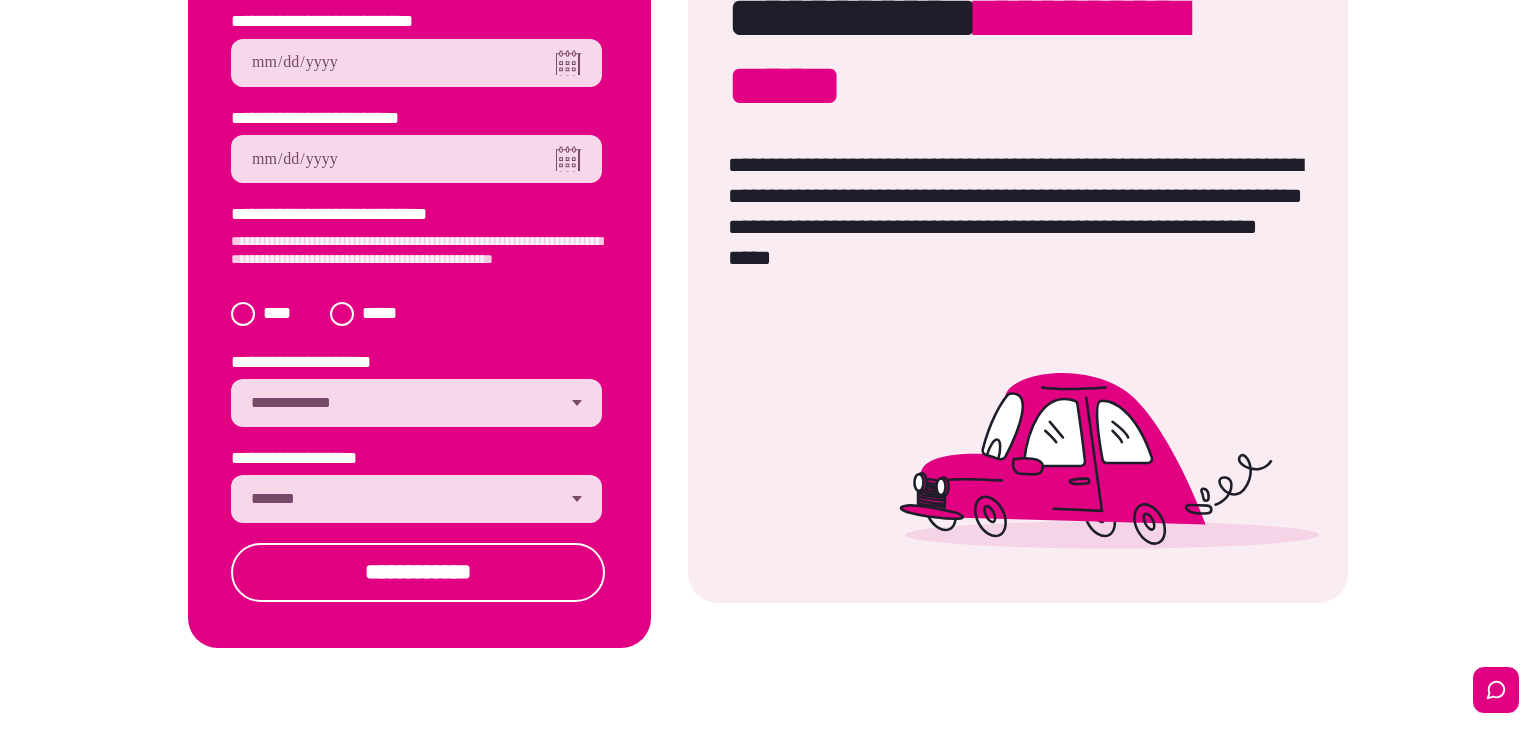 scroll, scrollTop: 281, scrollLeft: 0, axis: vertical 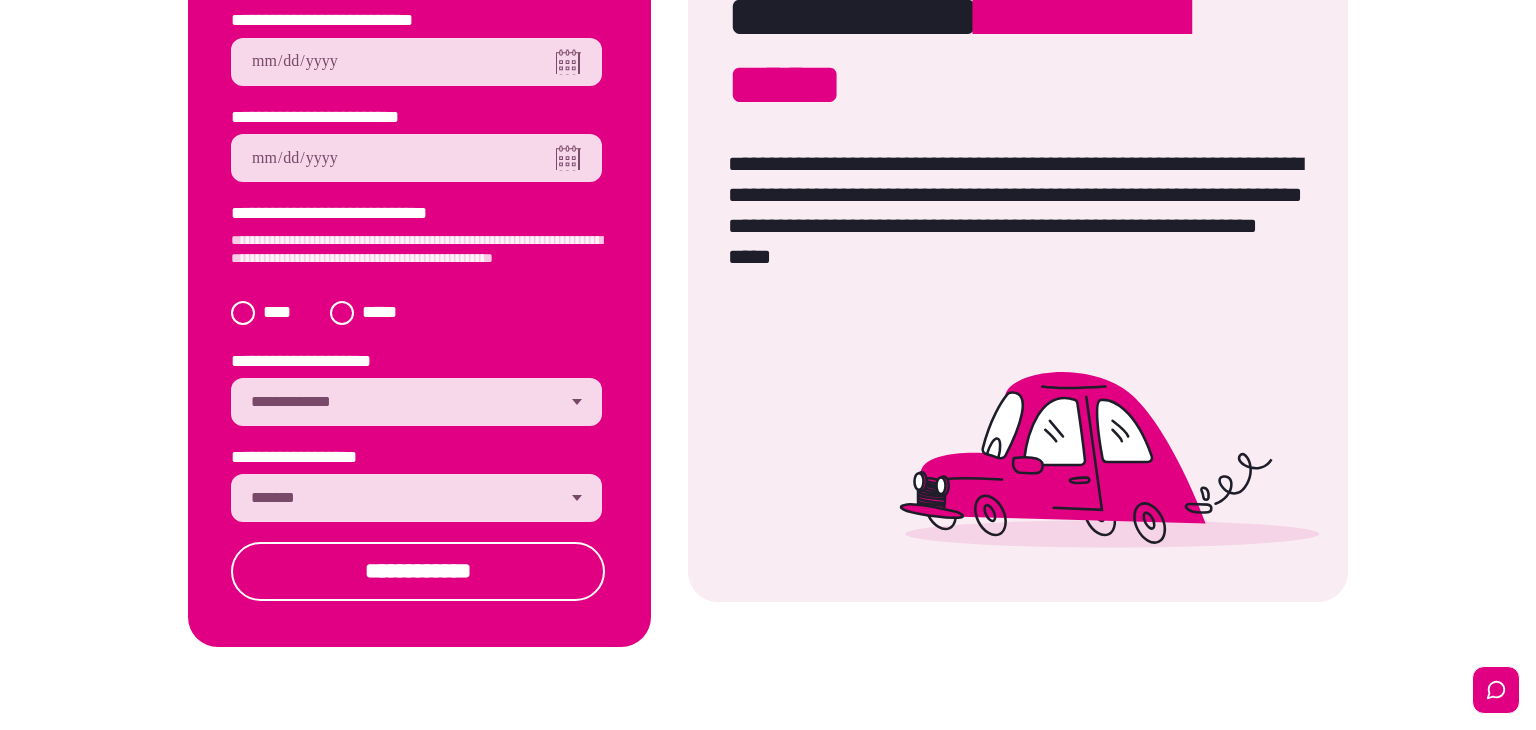 click on "**********" at bounding box center (416, 498) 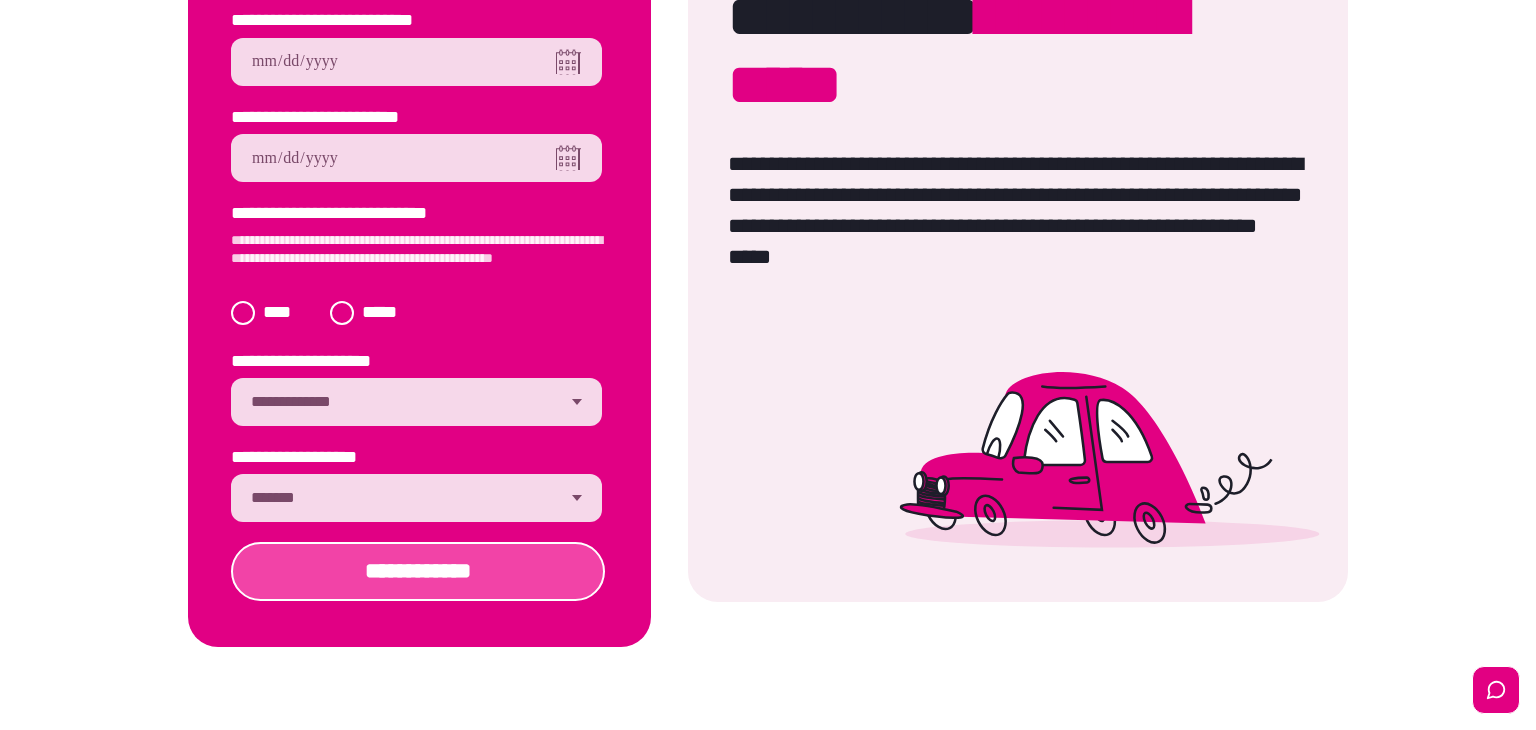 click on "**********" at bounding box center (418, 571) 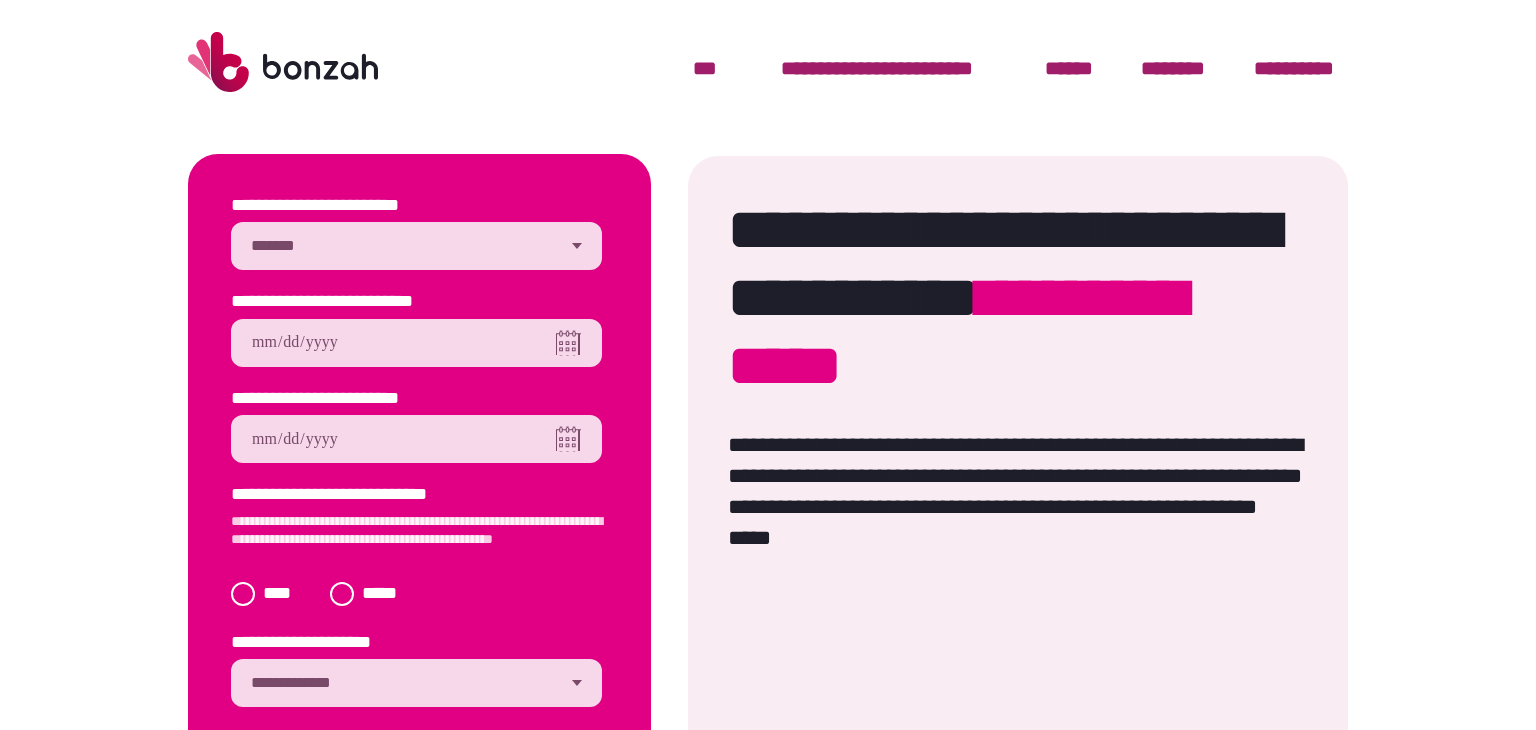 scroll, scrollTop: 0, scrollLeft: 0, axis: both 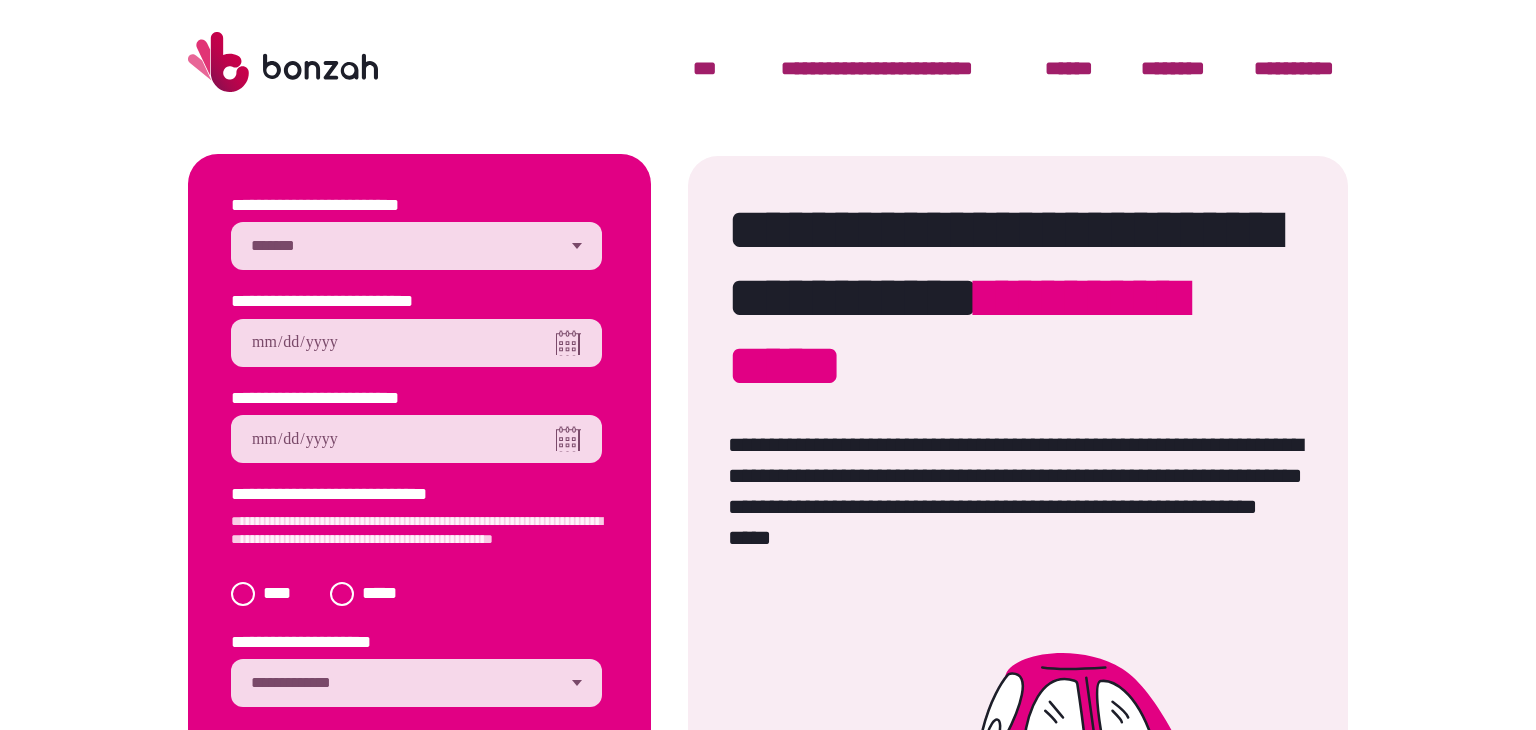 select on "*******" 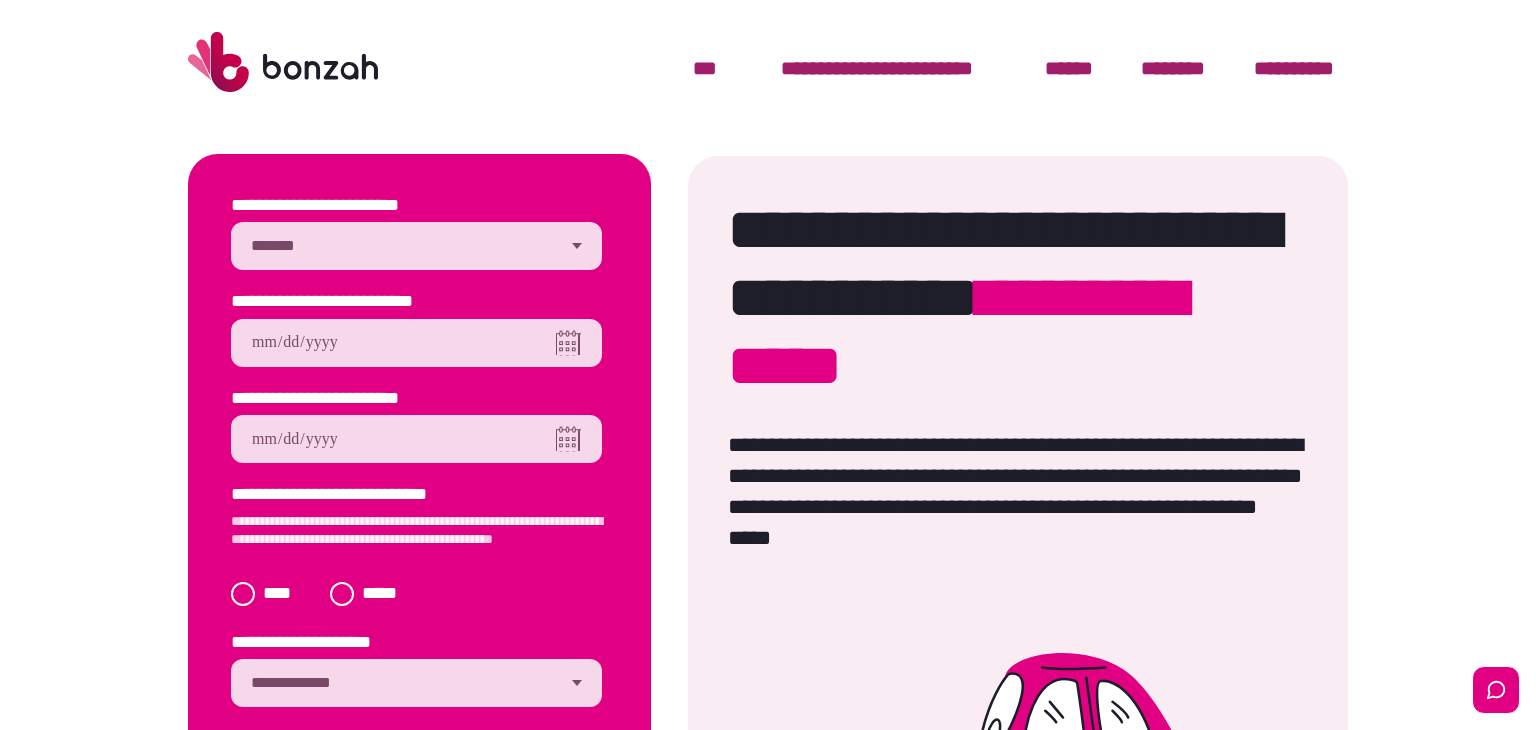 scroll, scrollTop: 0, scrollLeft: 0, axis: both 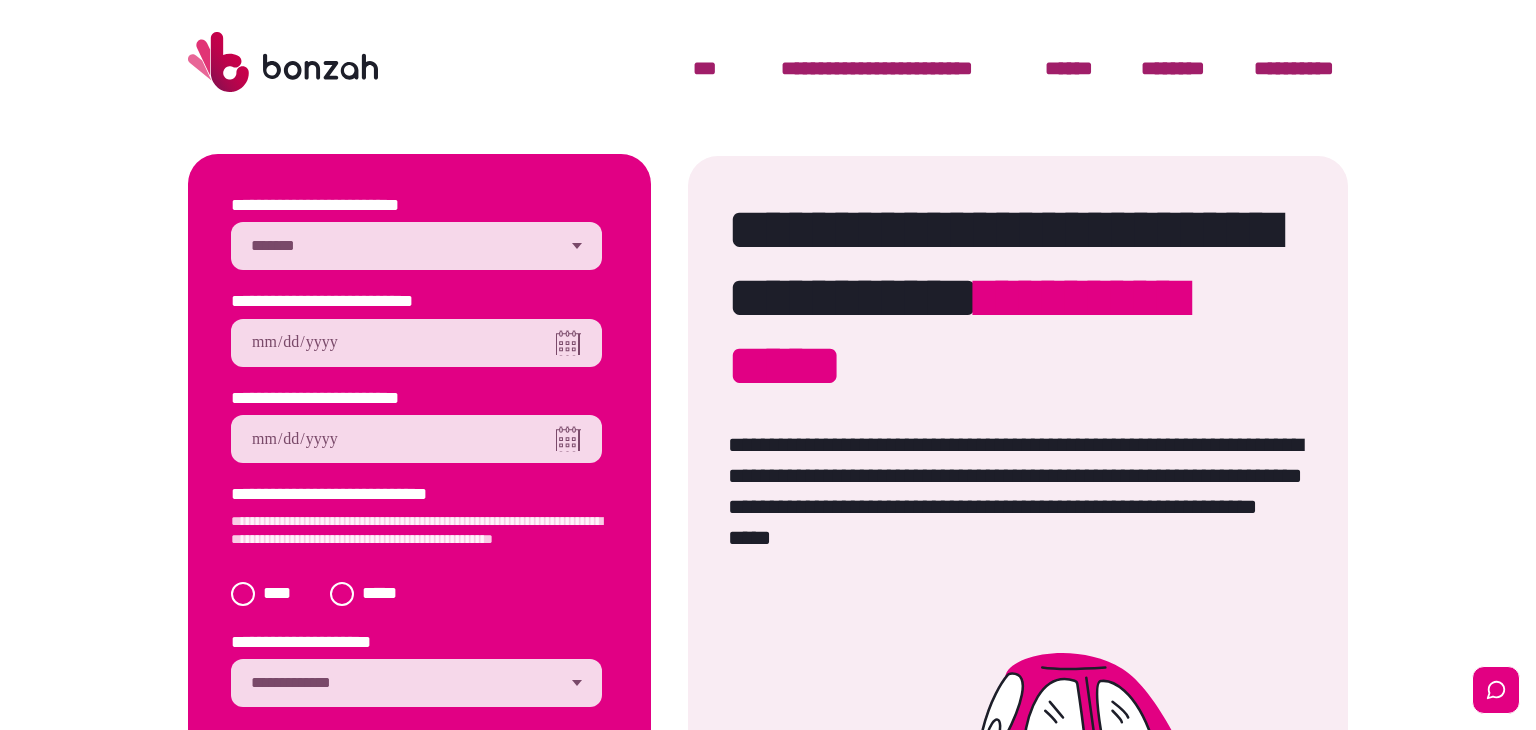 type on "**********" 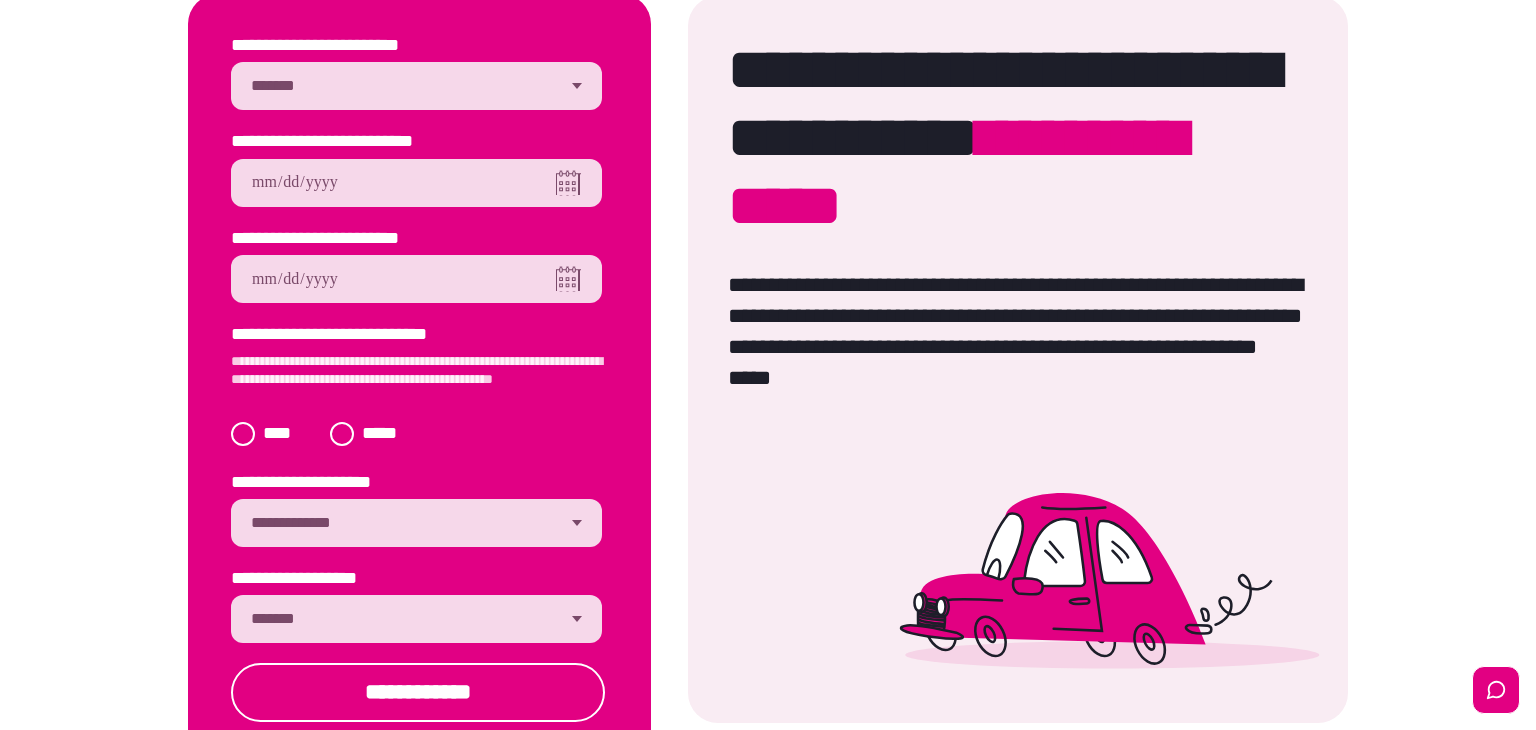 scroll, scrollTop: 263, scrollLeft: 0, axis: vertical 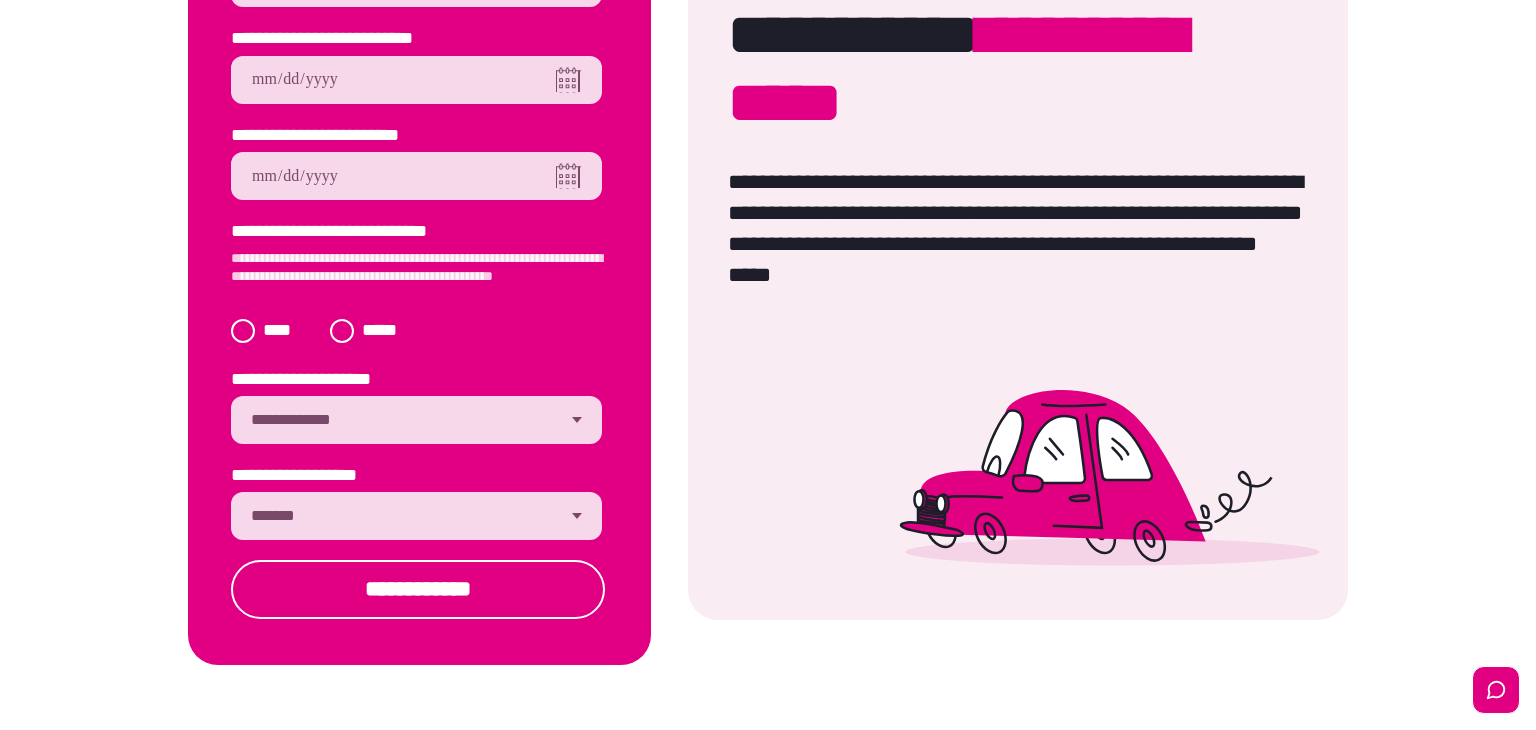 click on "**********" at bounding box center [416, 516] 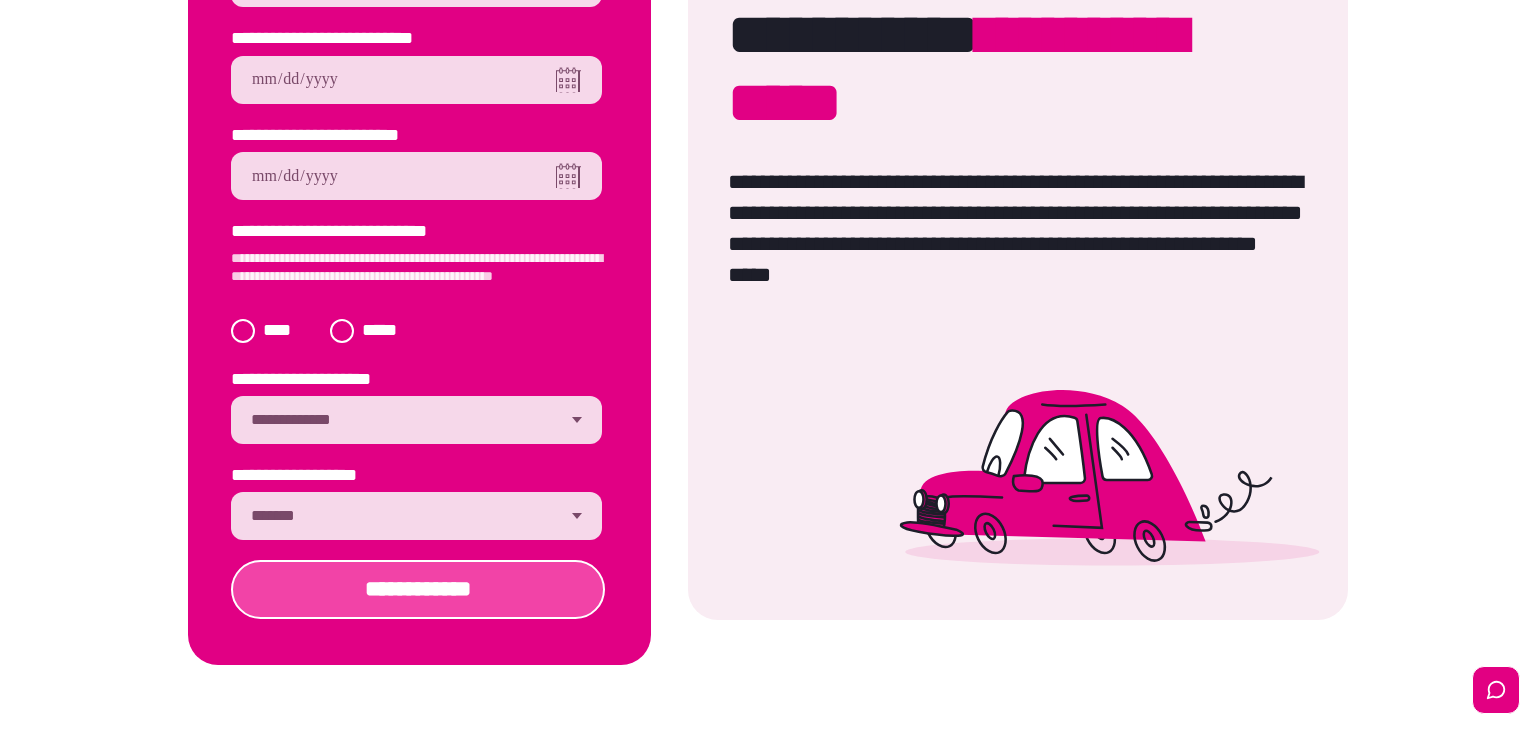 click on "**********" at bounding box center [418, 589] 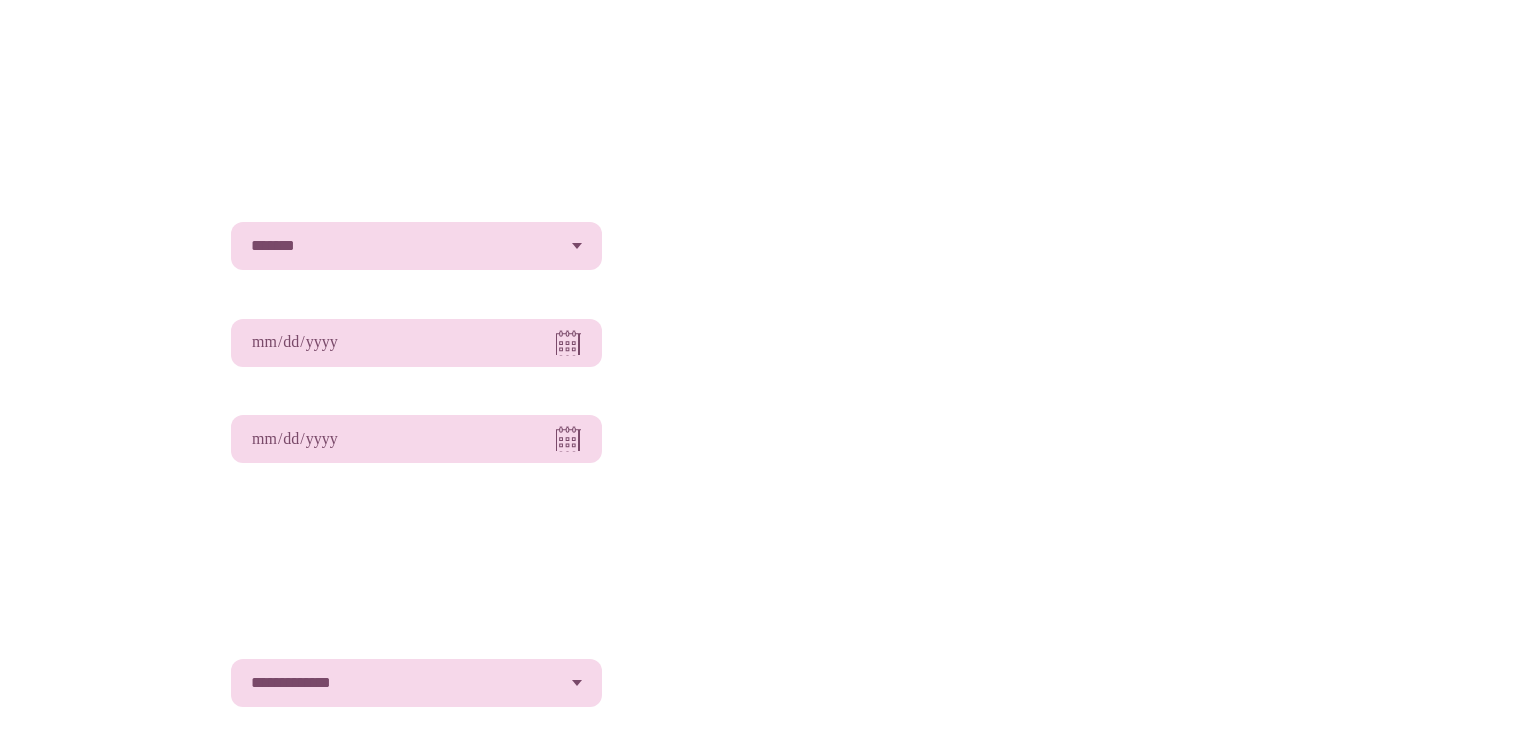 click on "**********" at bounding box center (416, 246) 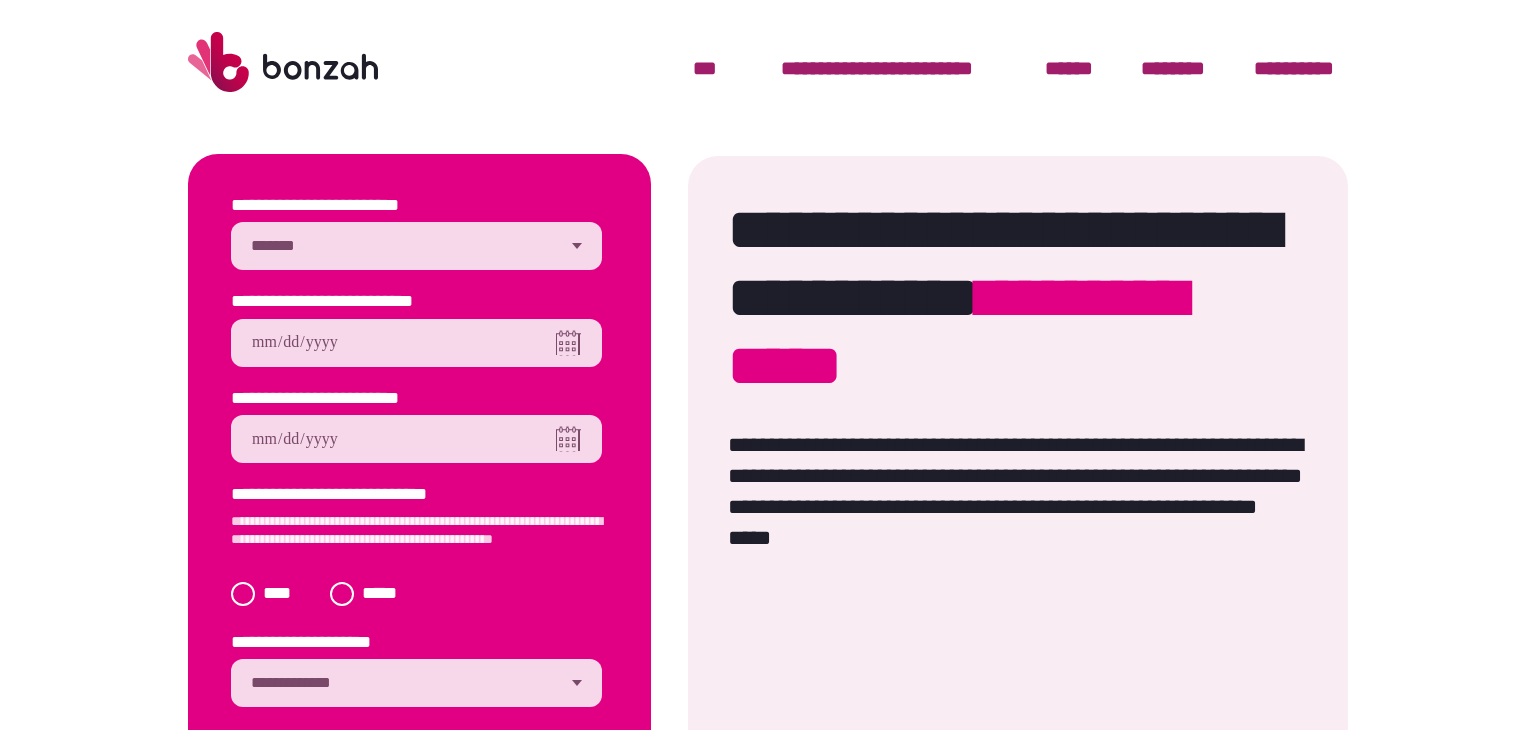 select on "*******" 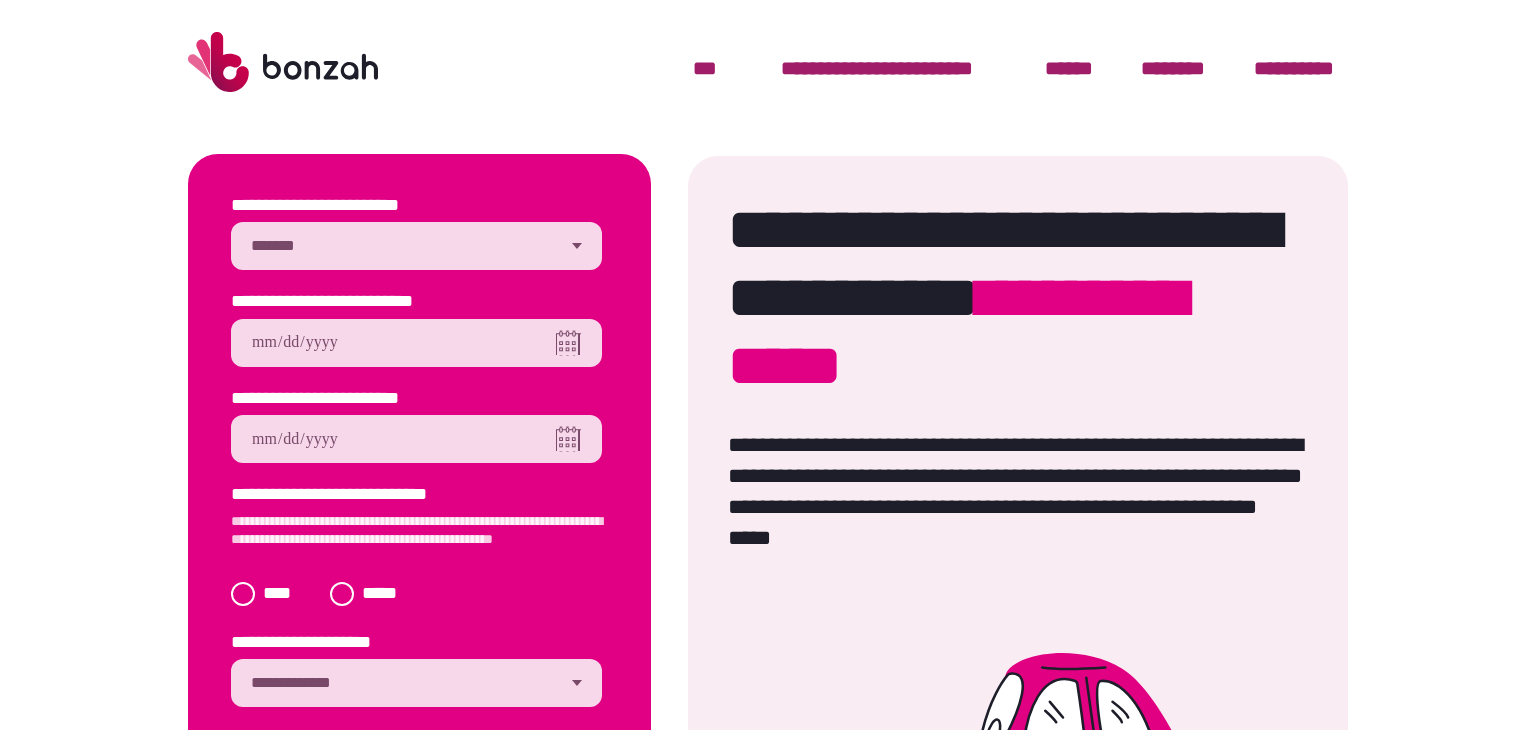 scroll, scrollTop: 0, scrollLeft: 0, axis: both 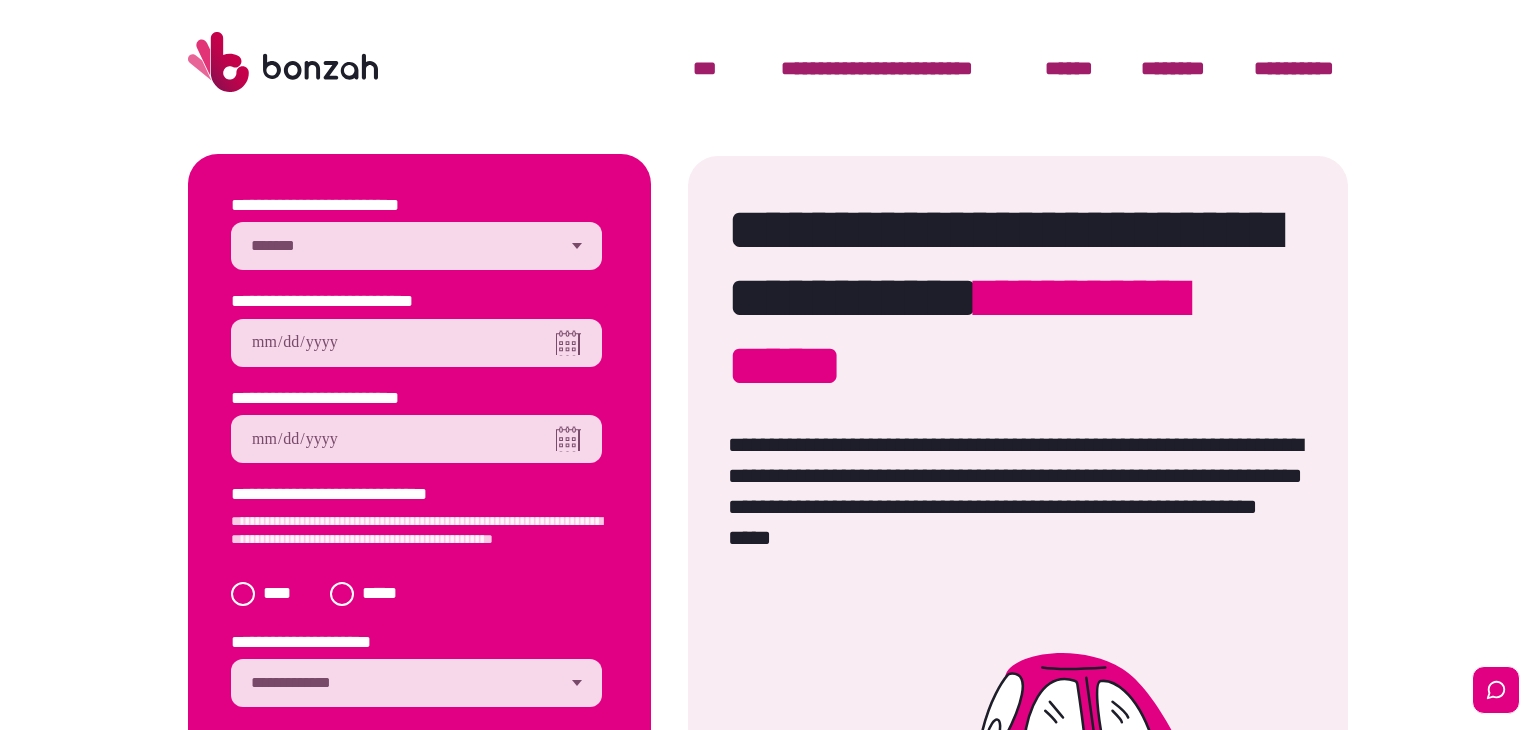 click at bounding box center [416, 343] 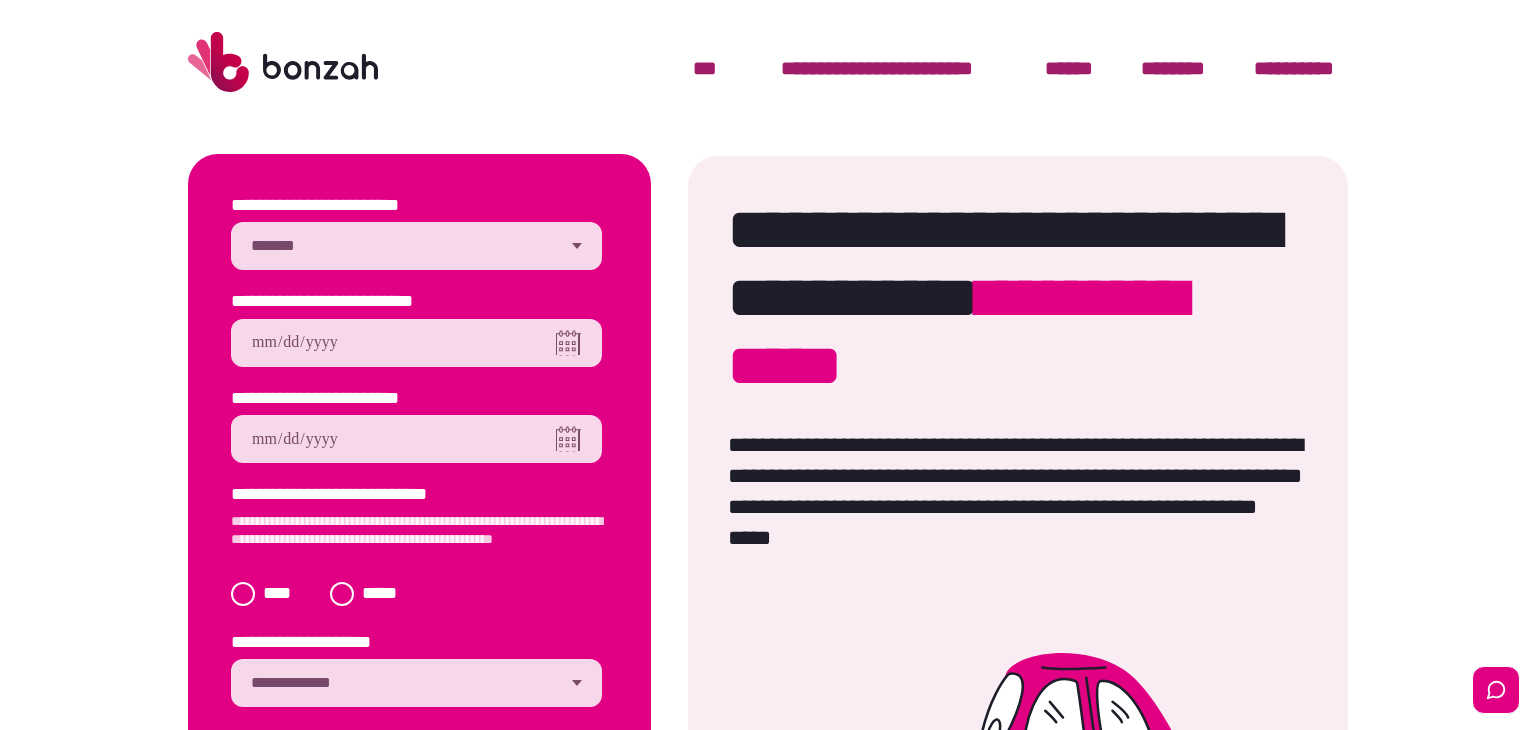 type on "**********" 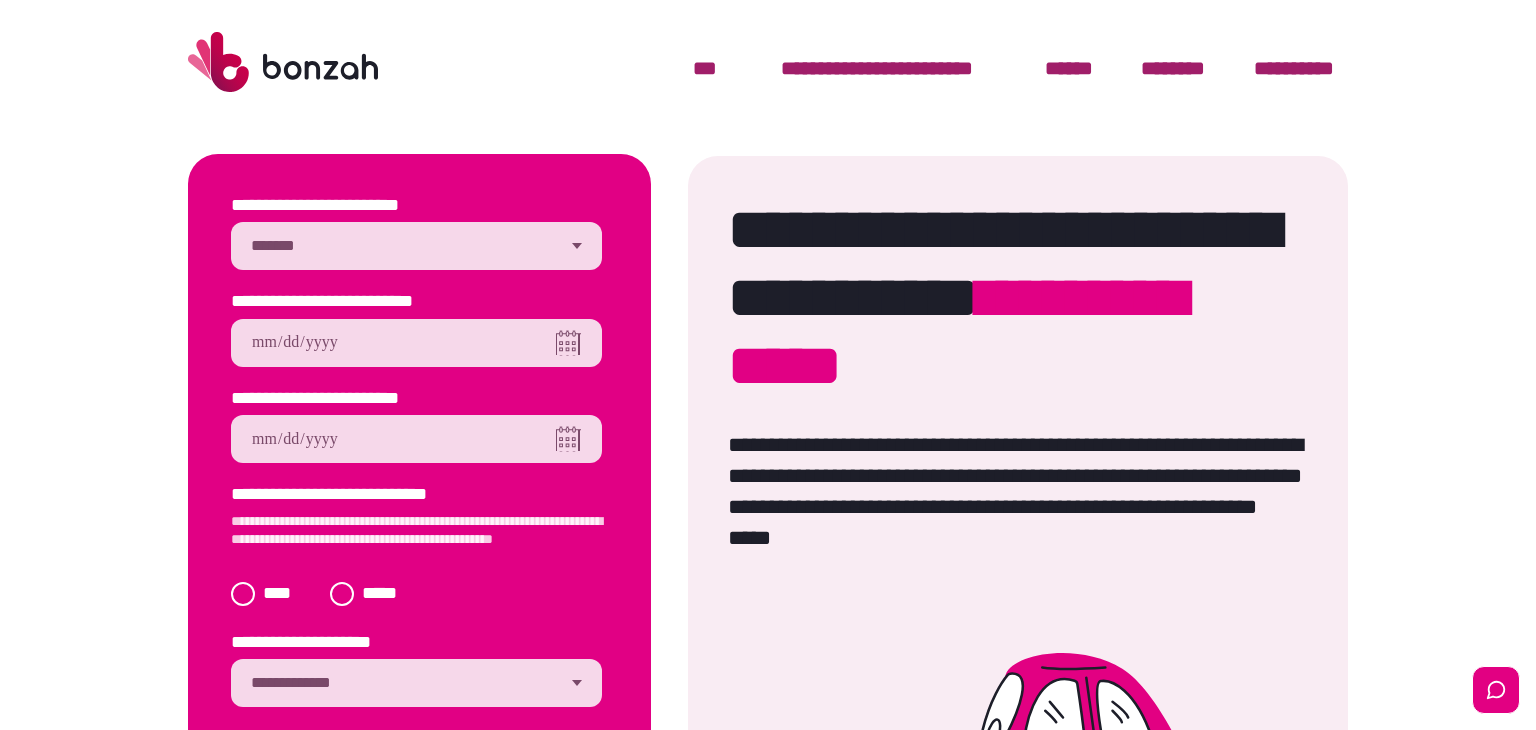click at bounding box center [416, 439] 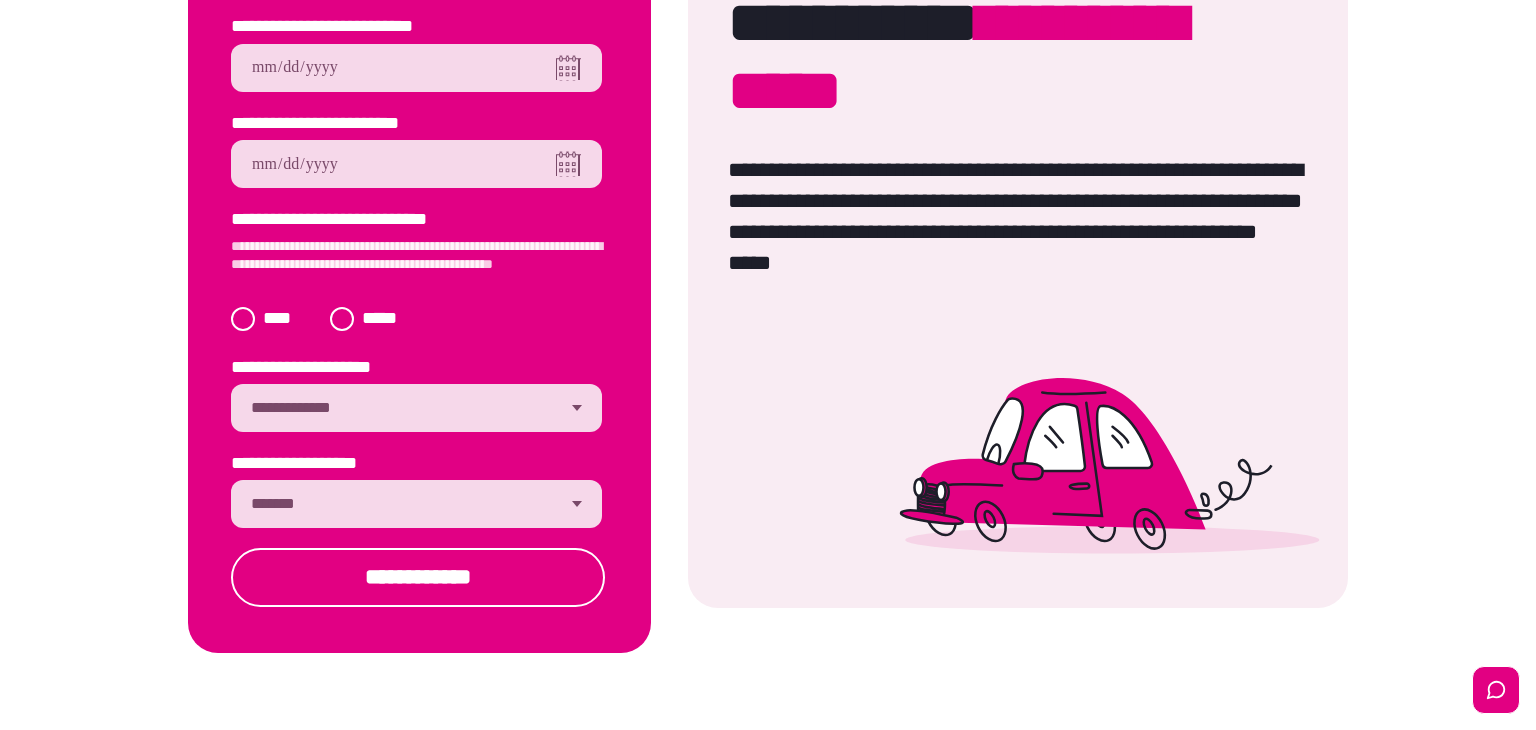 scroll, scrollTop: 277, scrollLeft: 0, axis: vertical 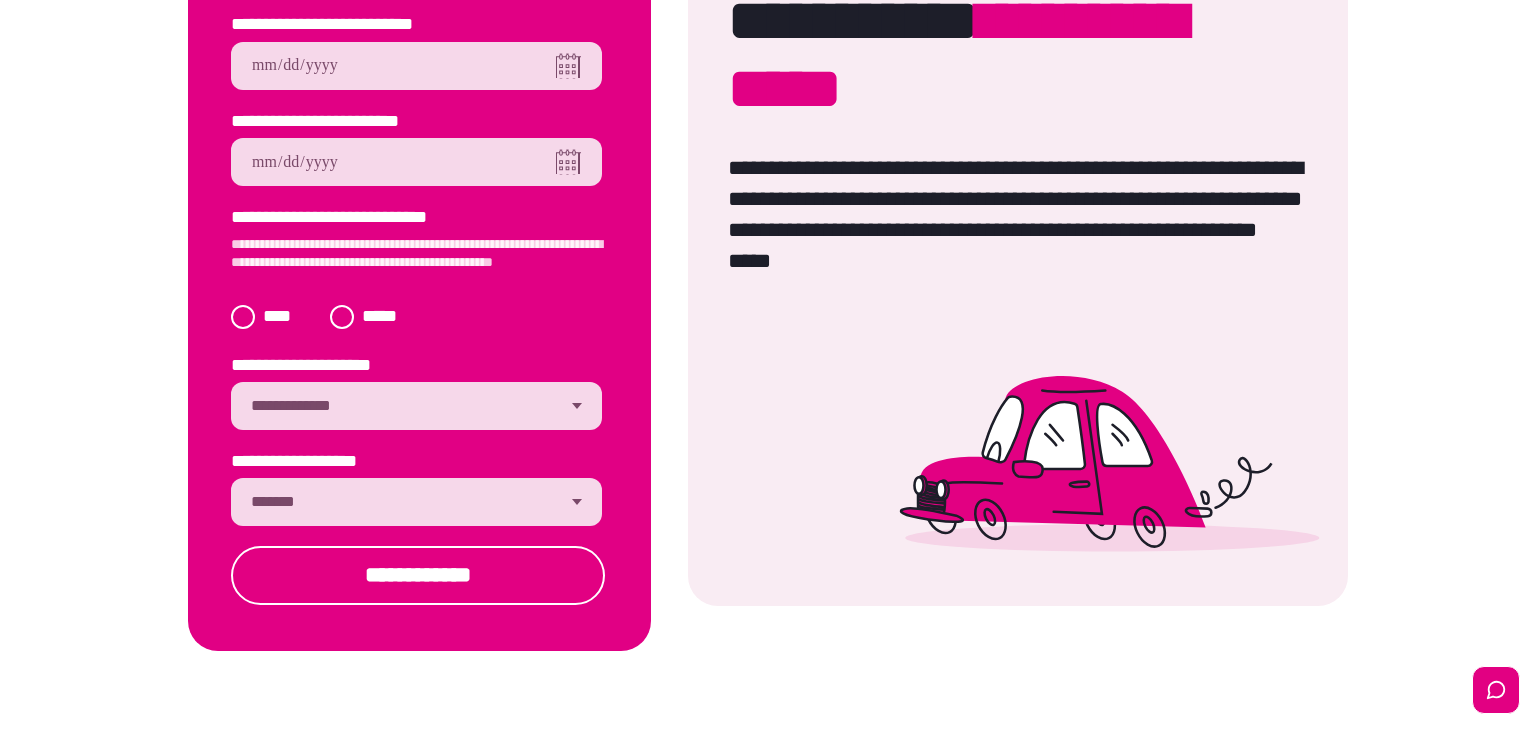 click on "**********" at bounding box center [416, 502] 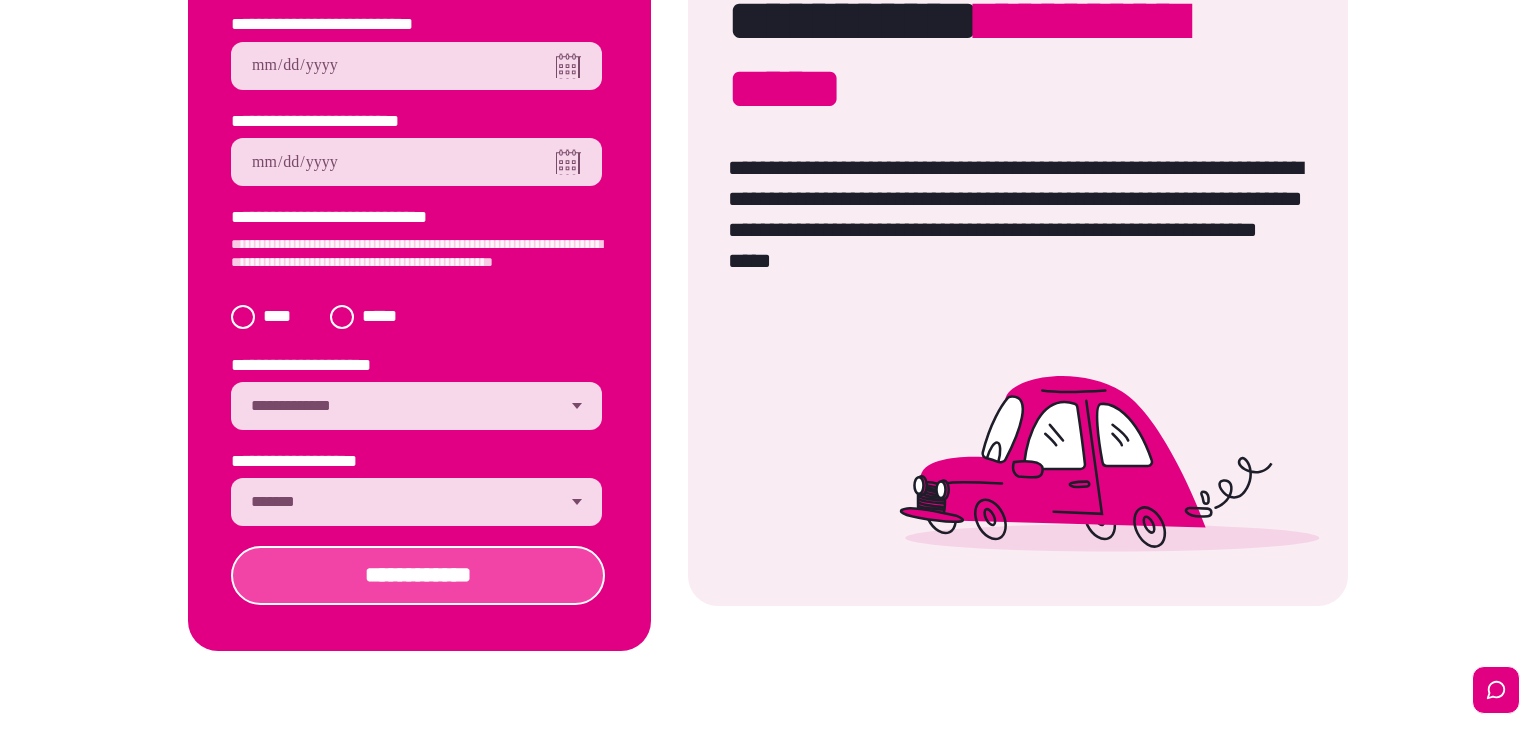 click on "**********" at bounding box center (418, 575) 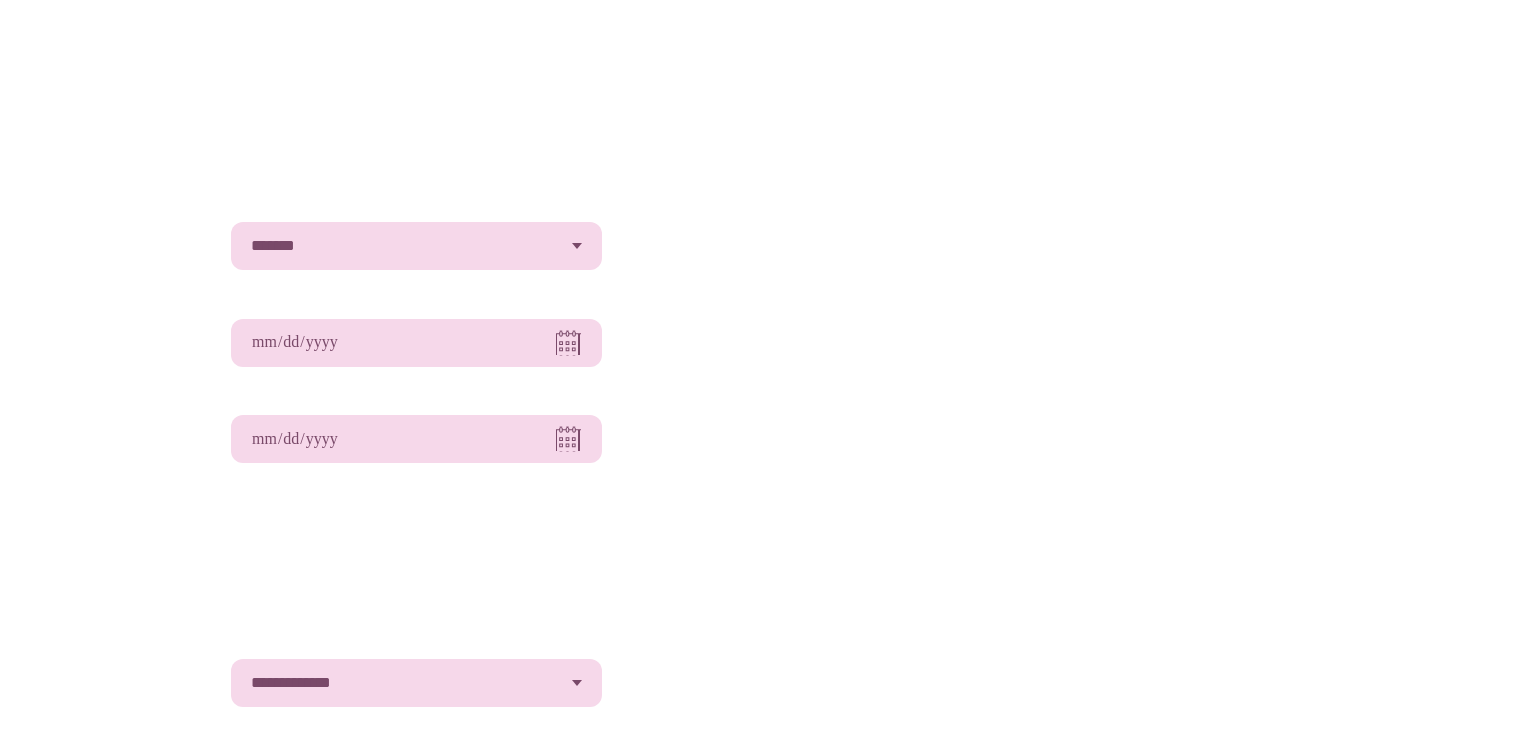 scroll, scrollTop: 0, scrollLeft: 0, axis: both 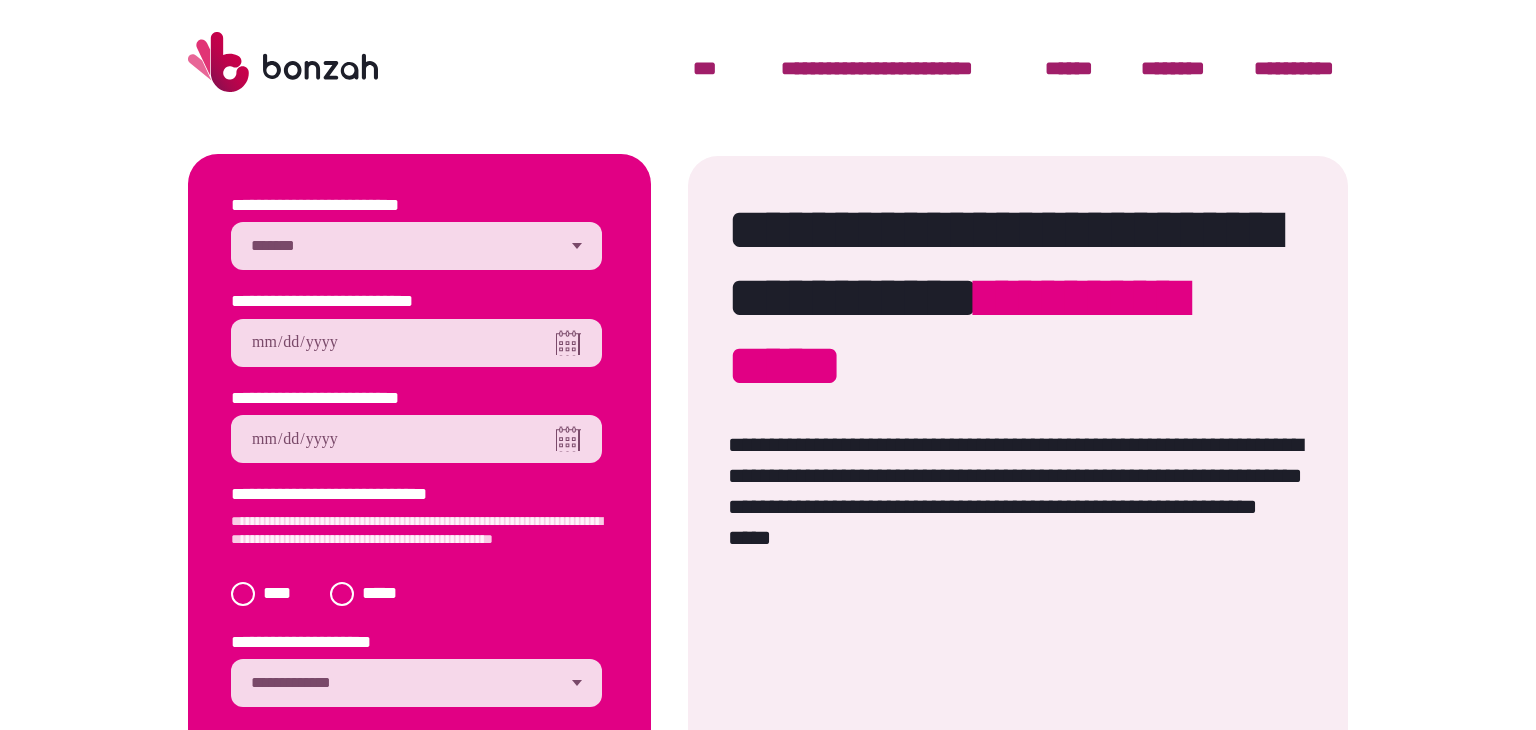 select on "*******" 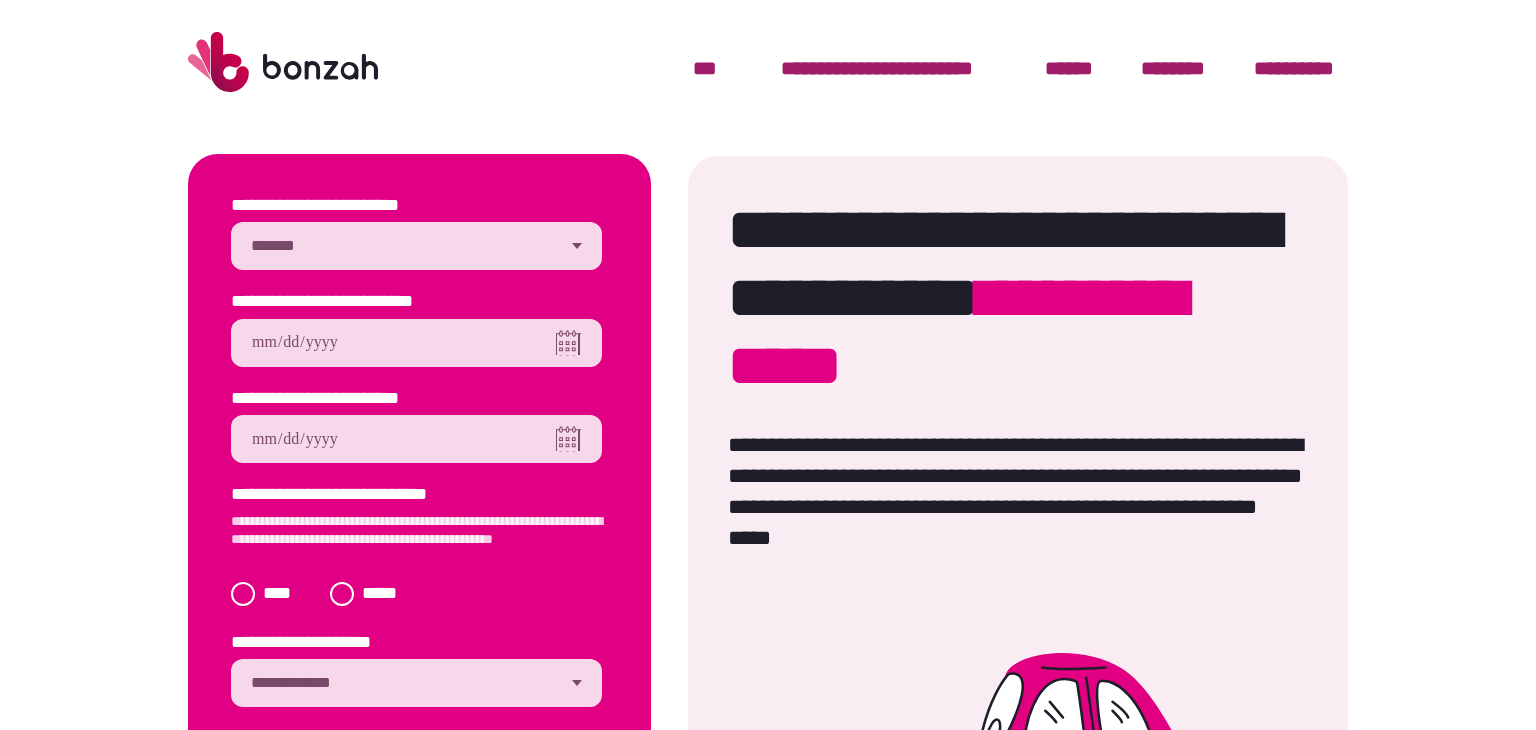 click at bounding box center (416, 343) 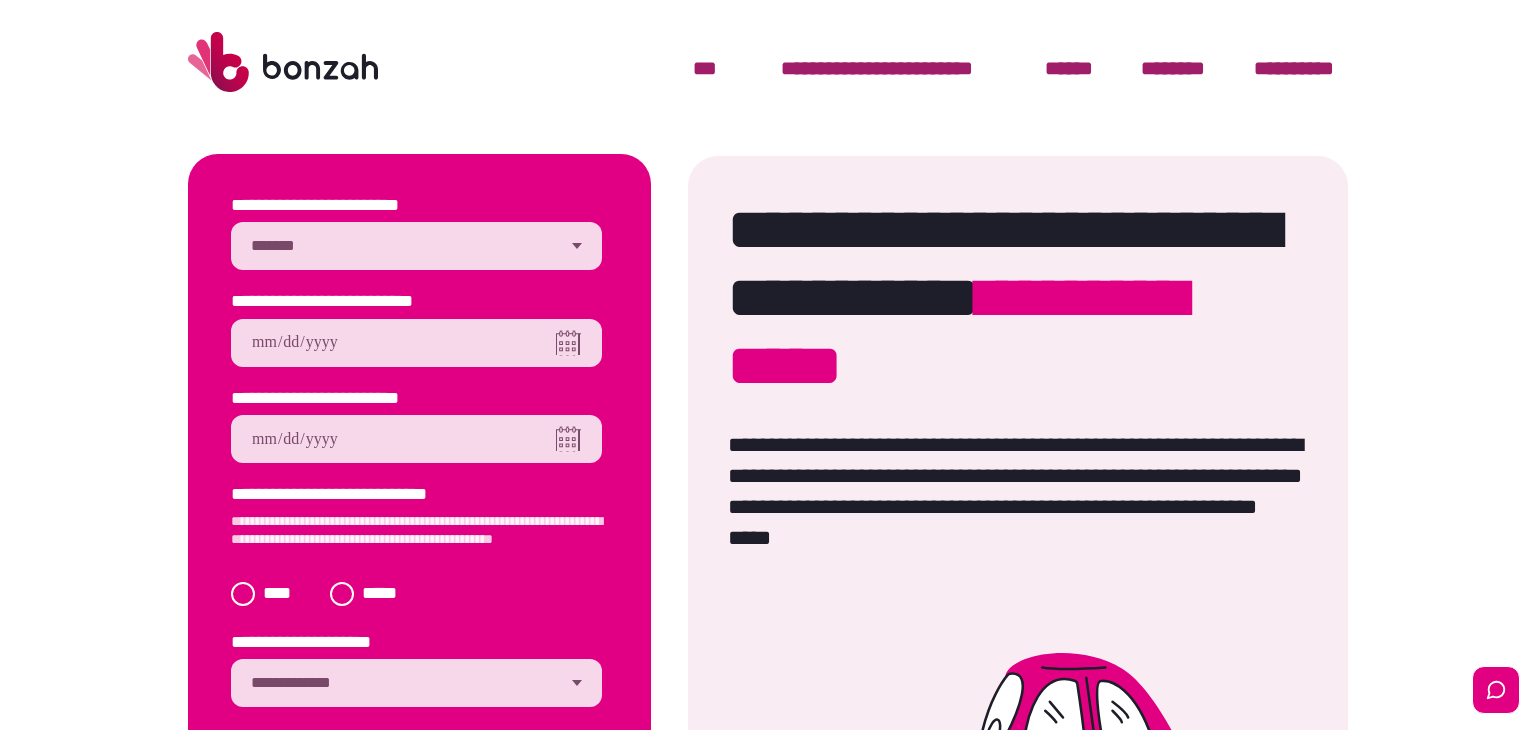 scroll, scrollTop: 0, scrollLeft: 0, axis: both 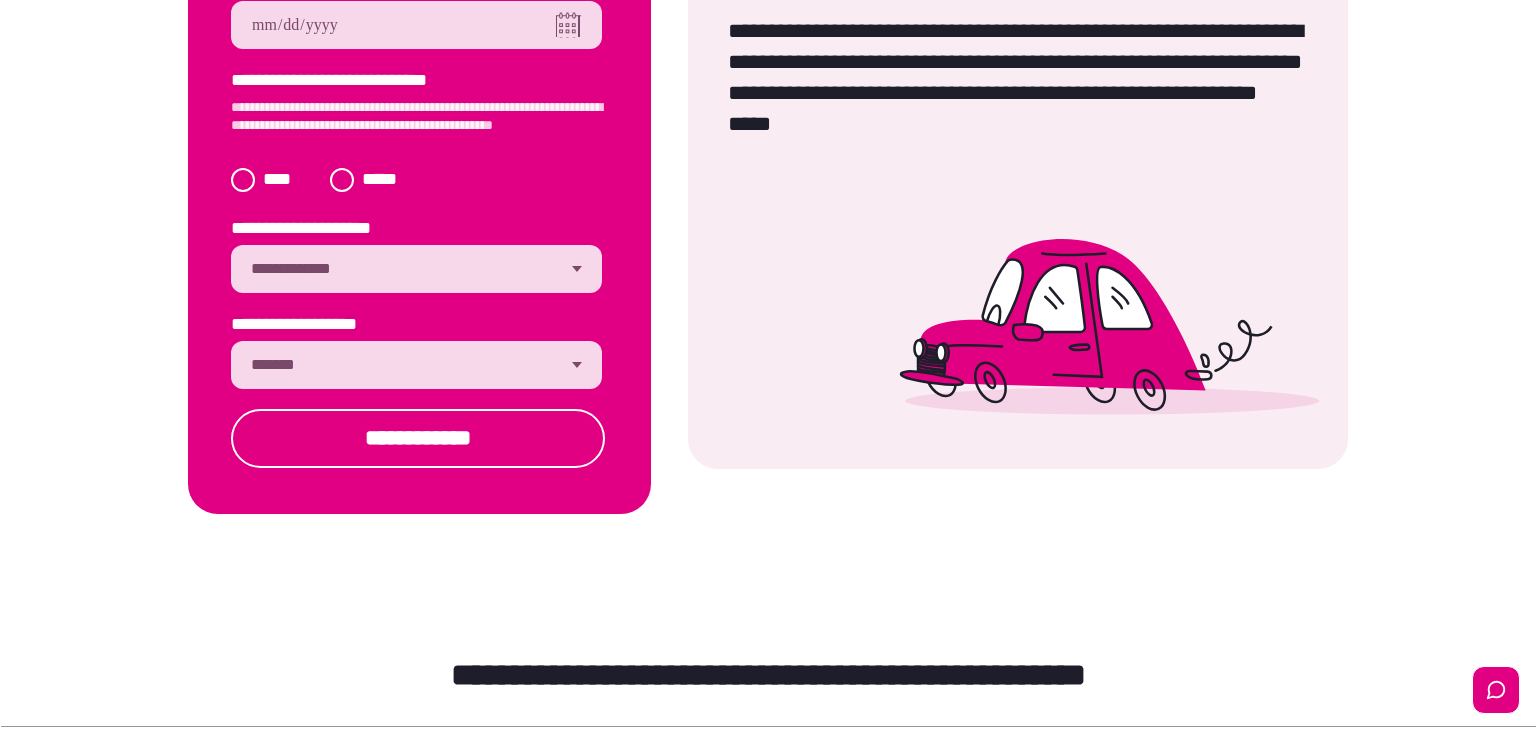 click on "**********" at bounding box center [416, 365] 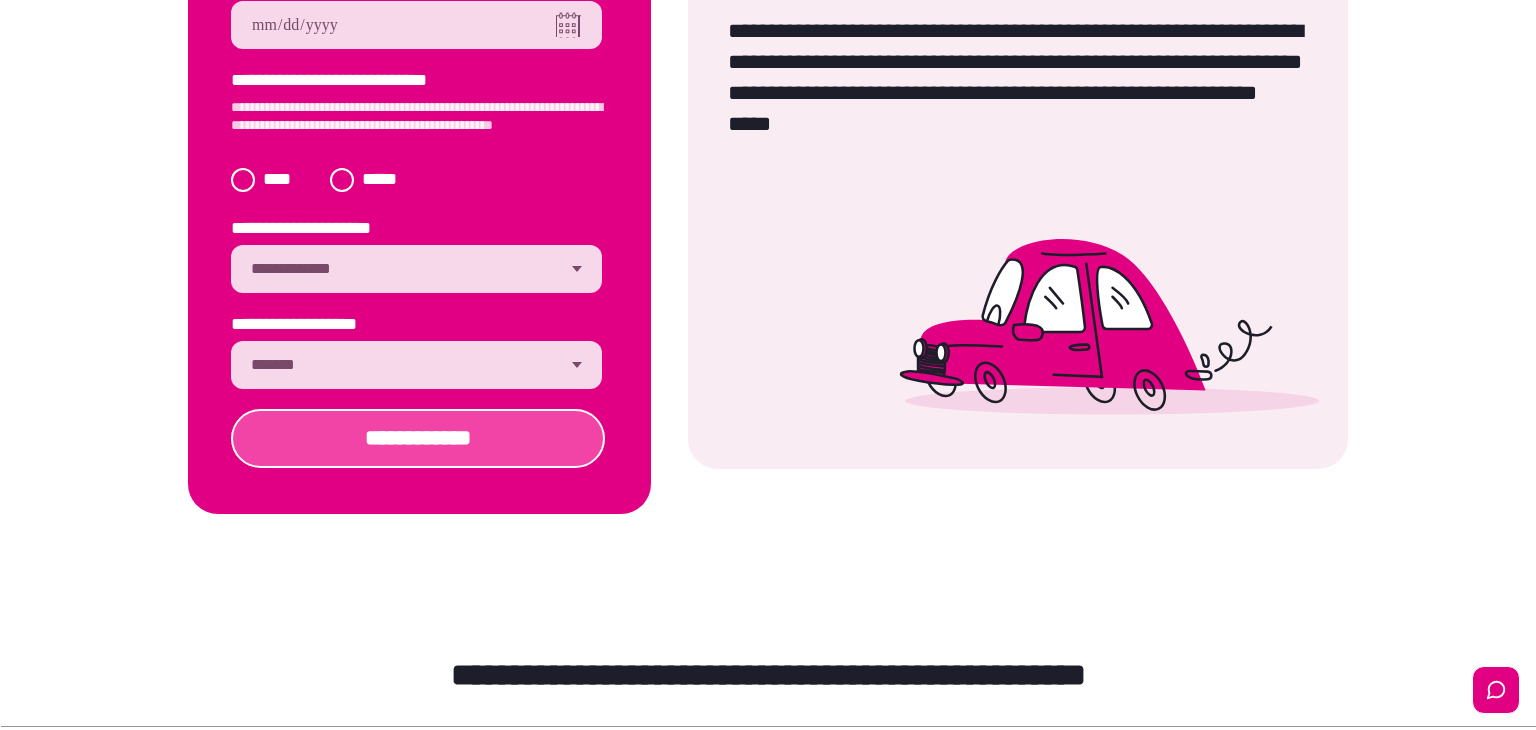 click on "**********" at bounding box center [418, 438] 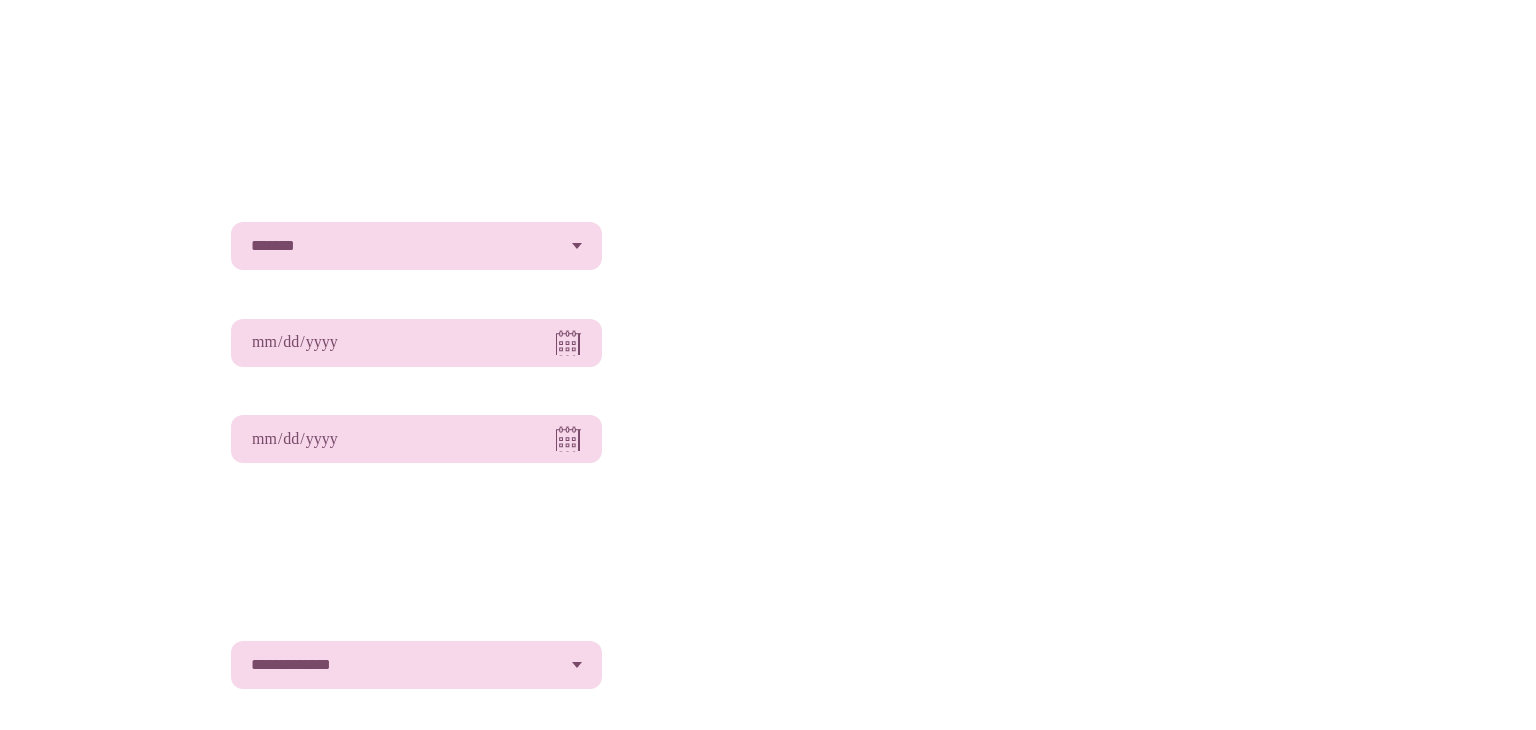click on "**********" at bounding box center (416, 246) 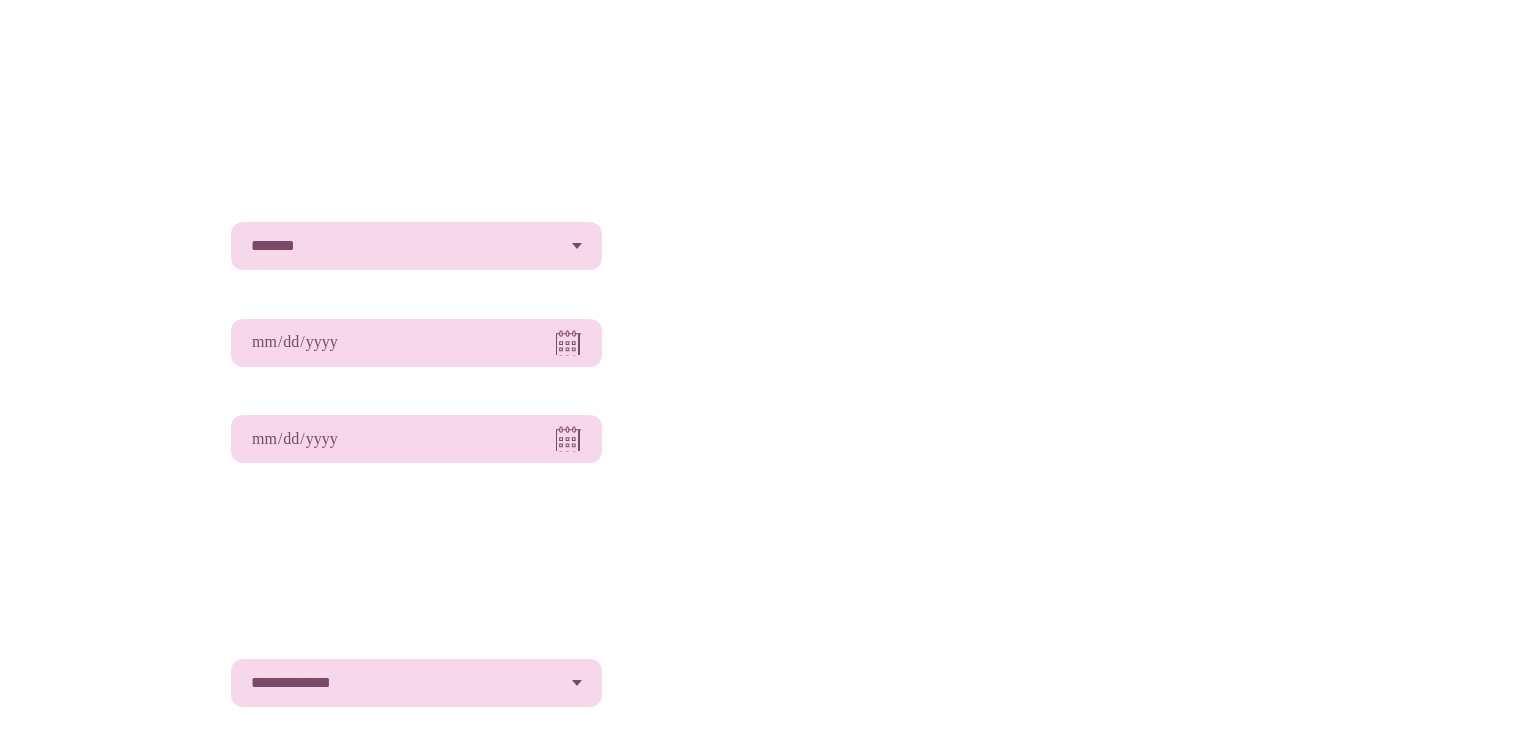 scroll, scrollTop: 0, scrollLeft: 0, axis: both 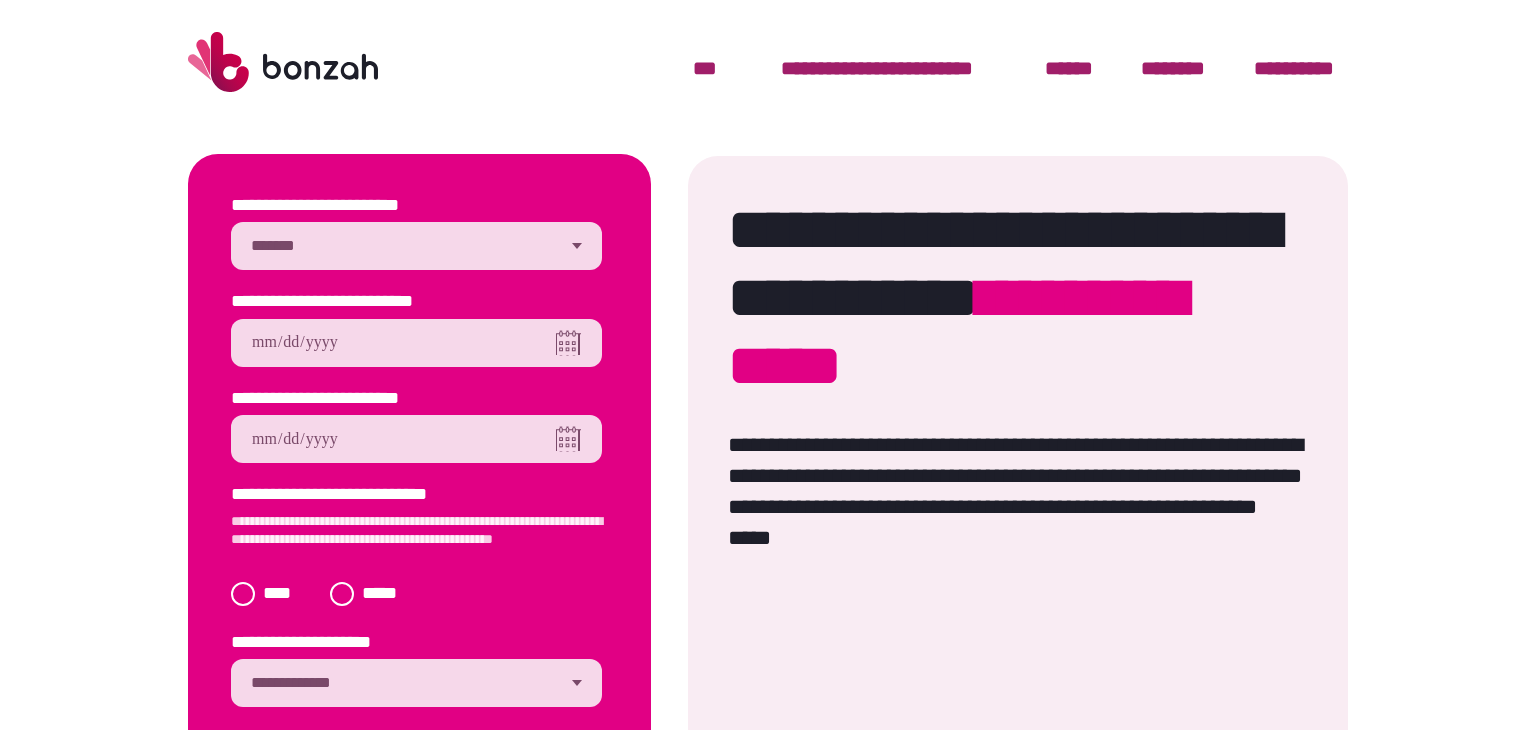 select on "*******" 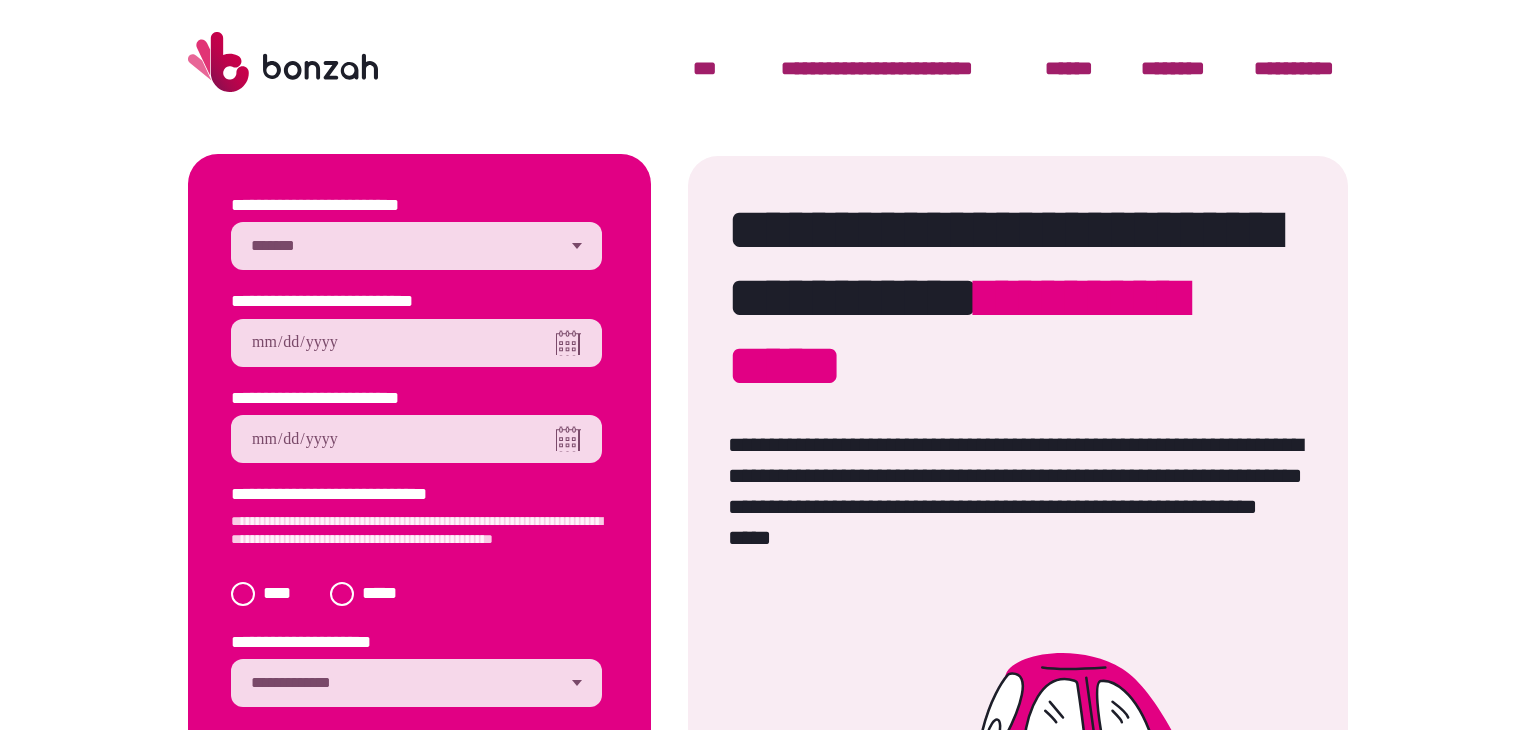 scroll, scrollTop: 0, scrollLeft: 0, axis: both 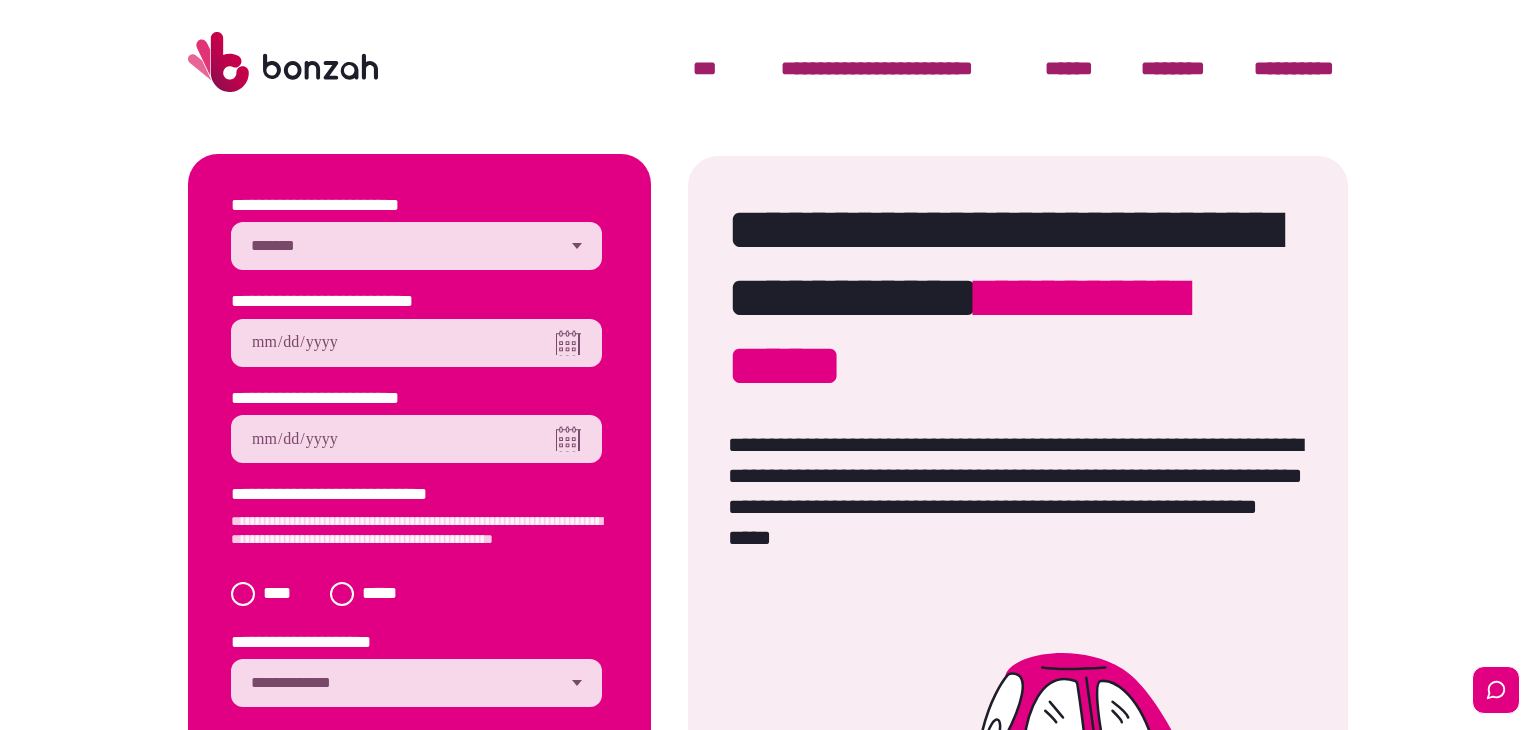 click at bounding box center (416, 343) 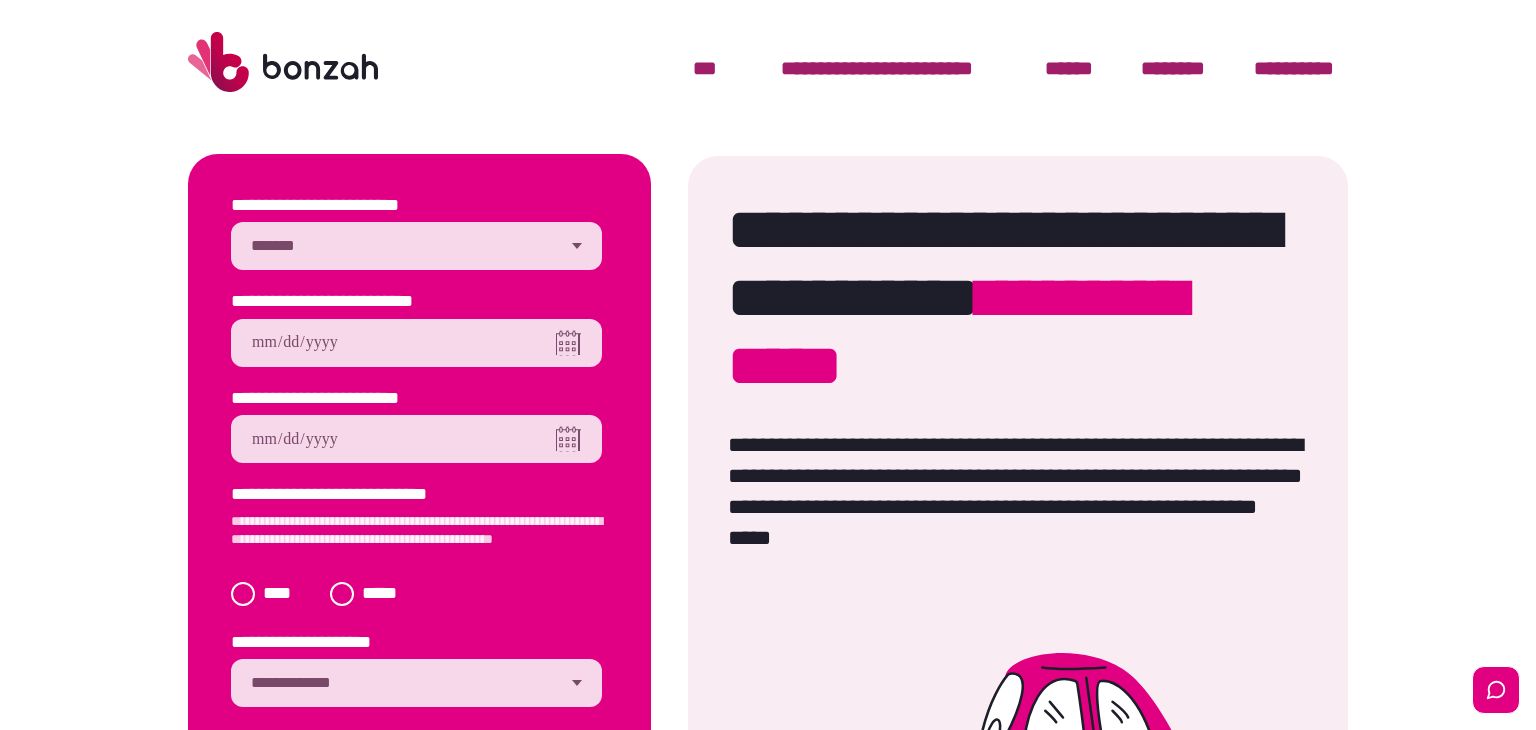 type on "**********" 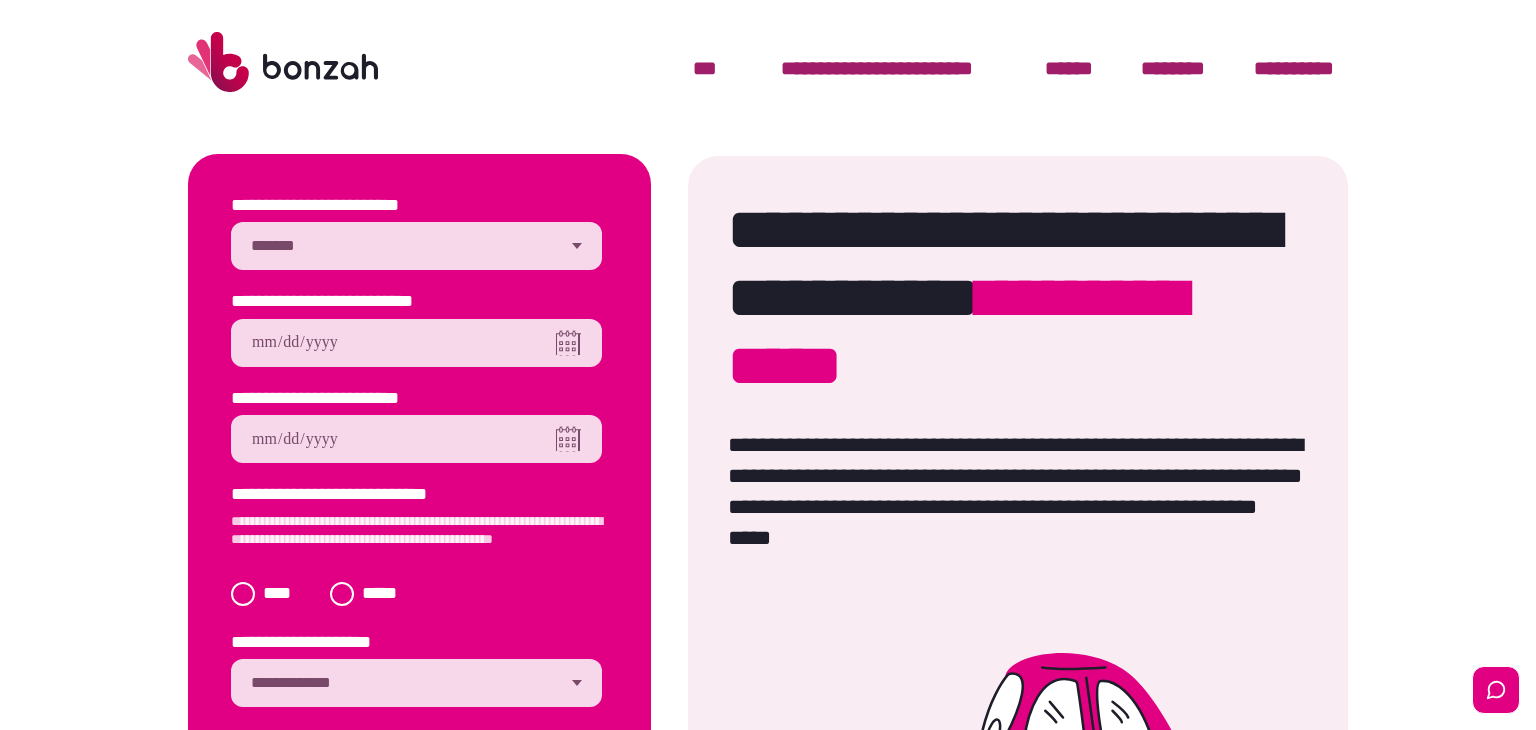 click at bounding box center [416, 439] 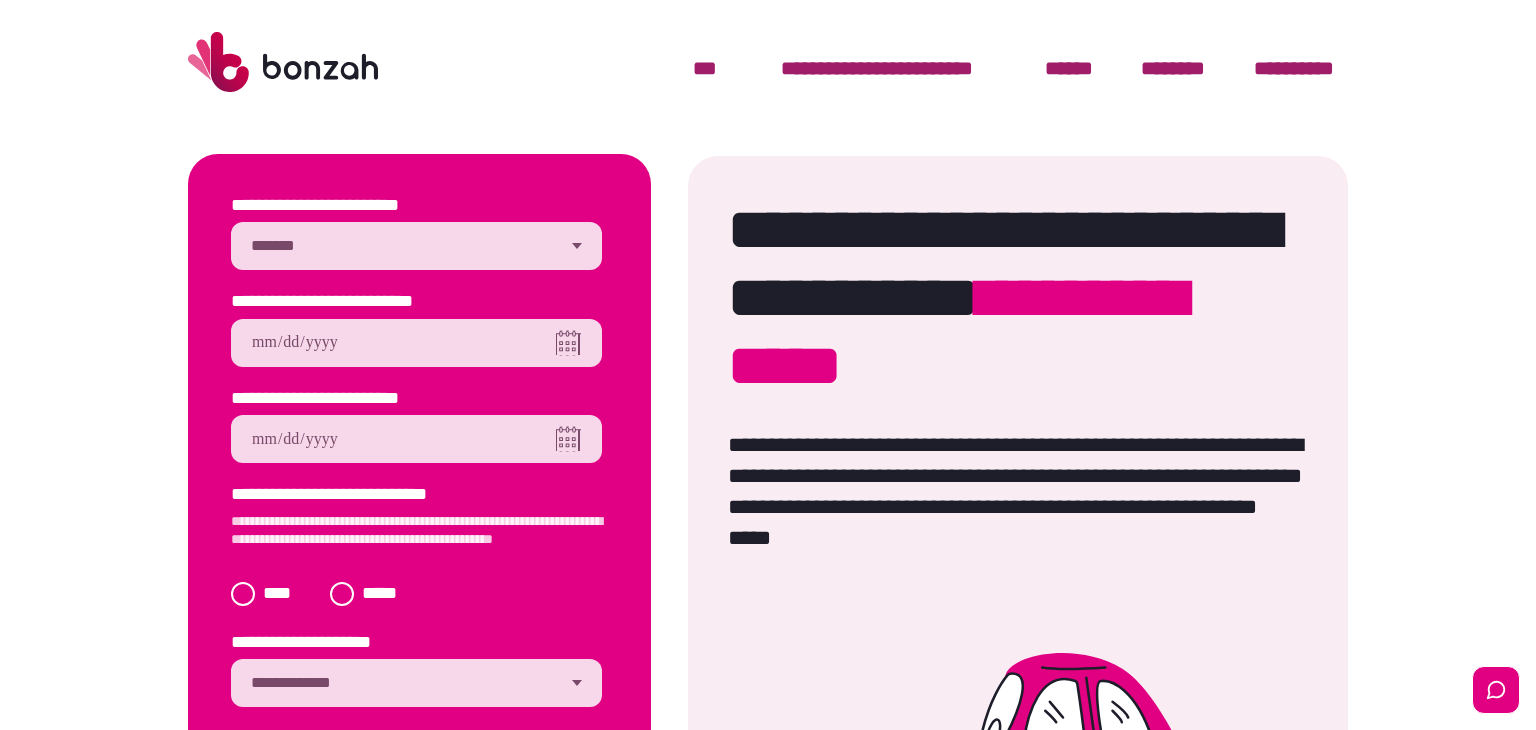 type on "**********" 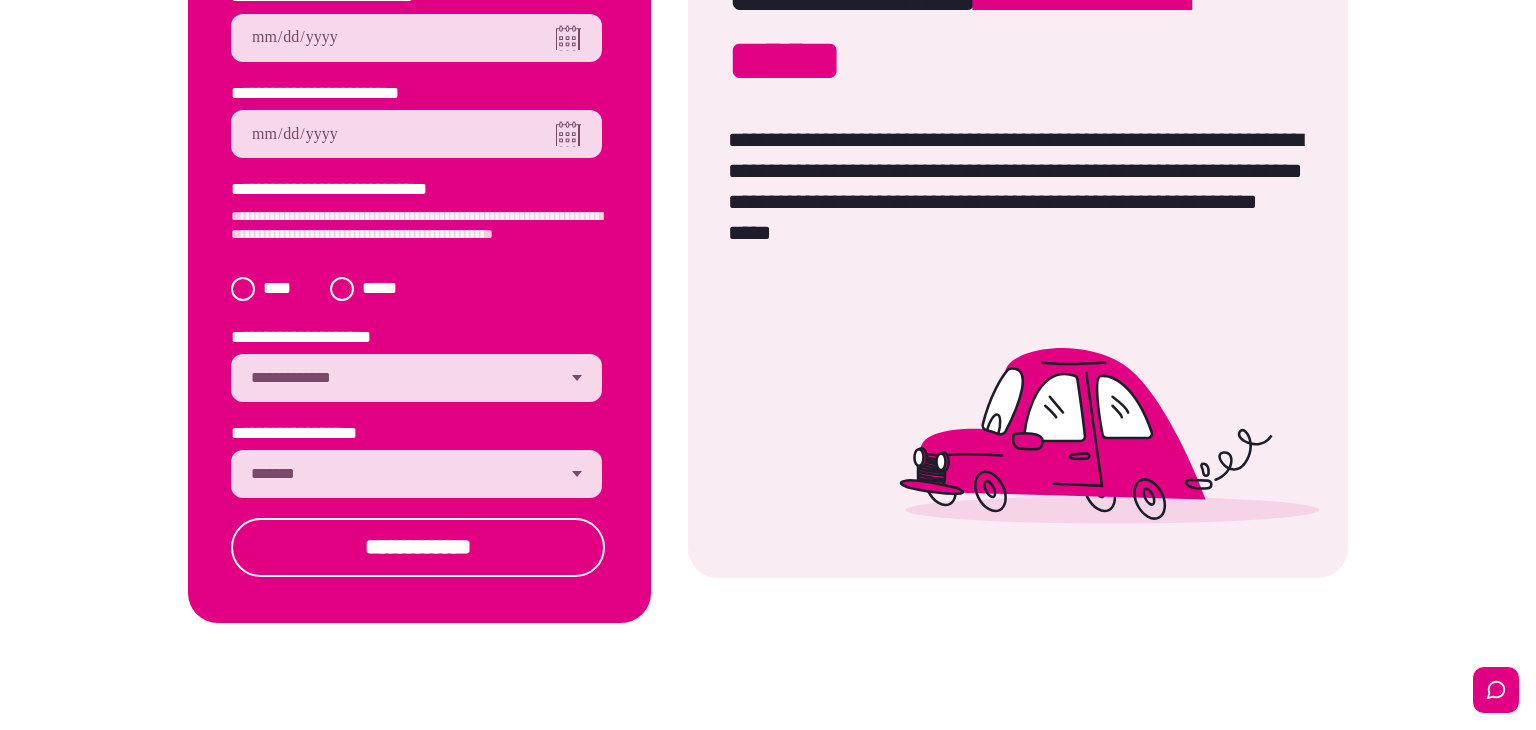 scroll, scrollTop: 336, scrollLeft: 0, axis: vertical 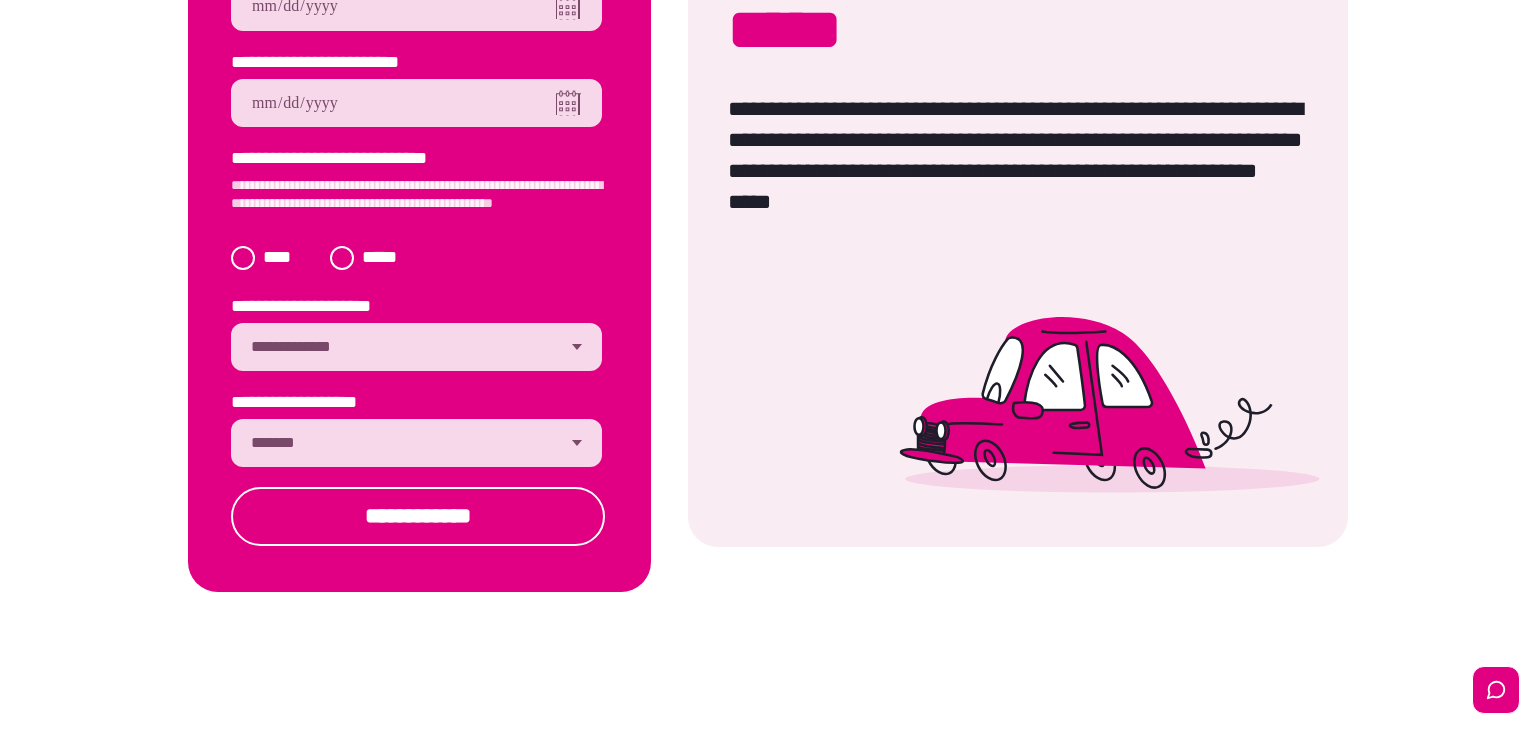 click on "**********" at bounding box center (416, 443) 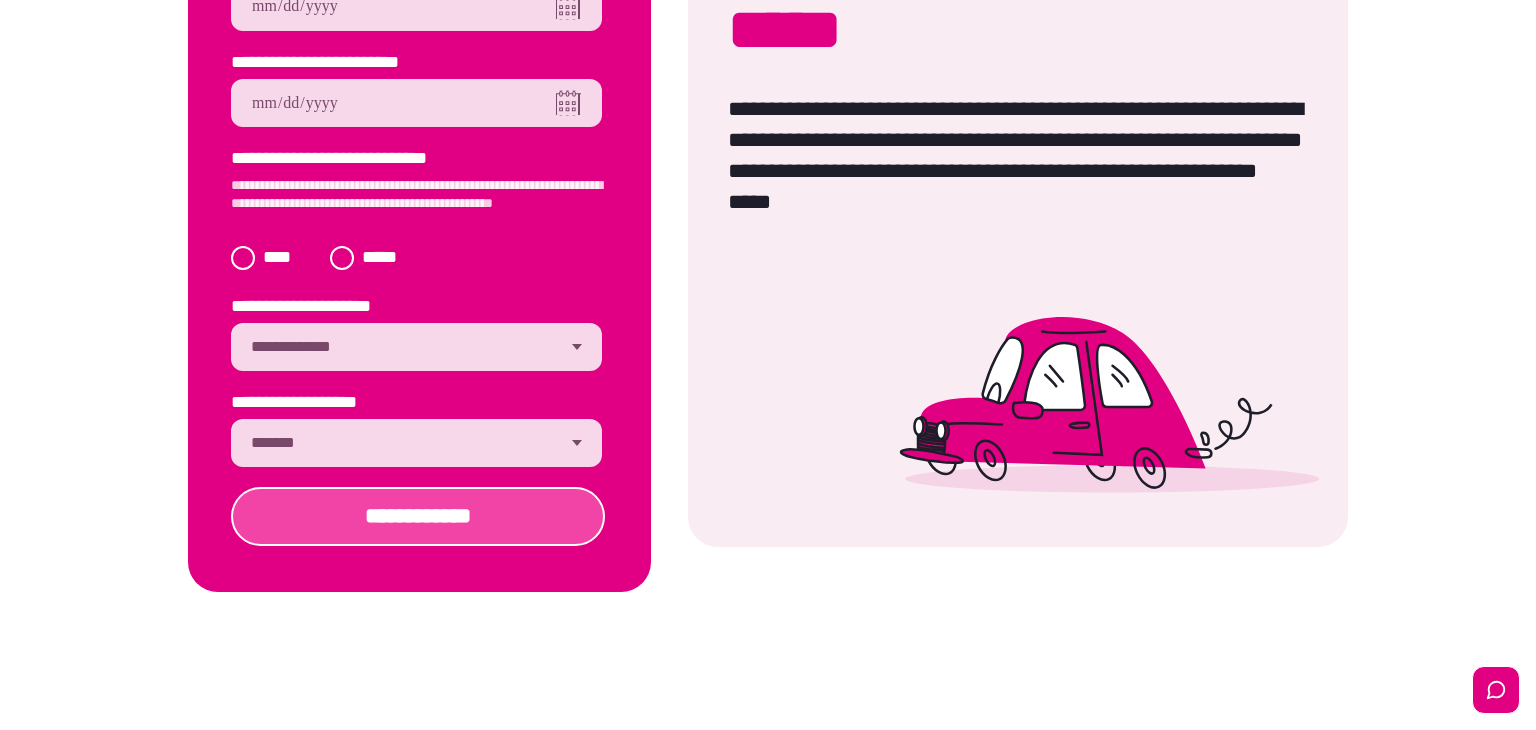 click on "**********" at bounding box center (418, 516) 